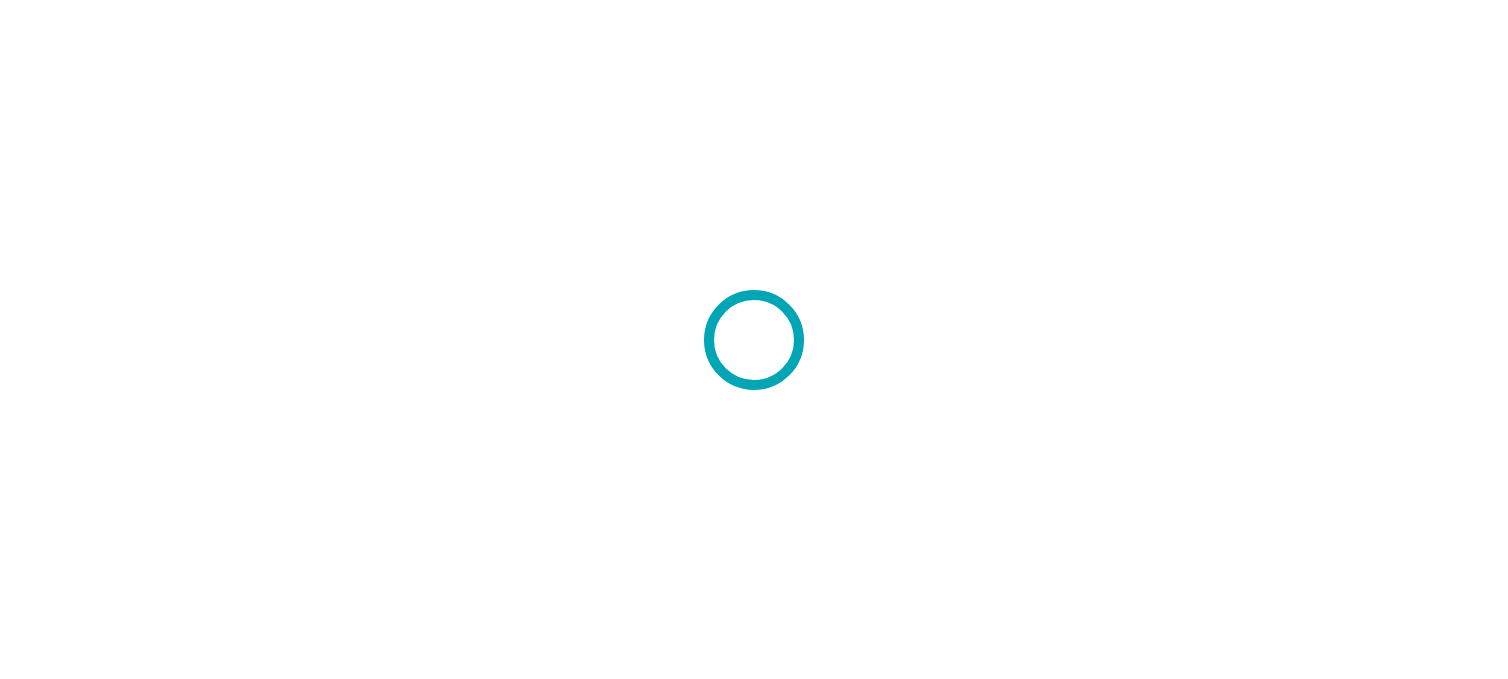 scroll, scrollTop: 0, scrollLeft: 0, axis: both 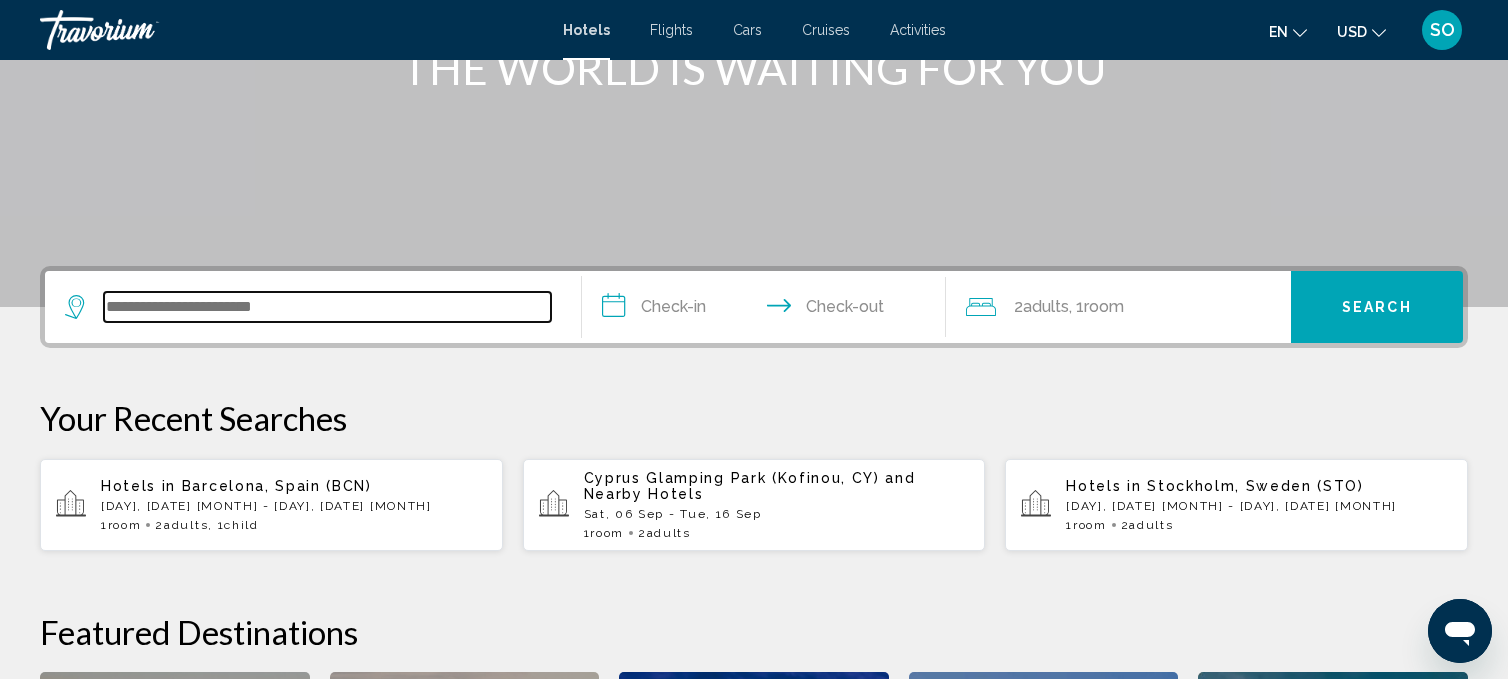 click at bounding box center [327, 307] 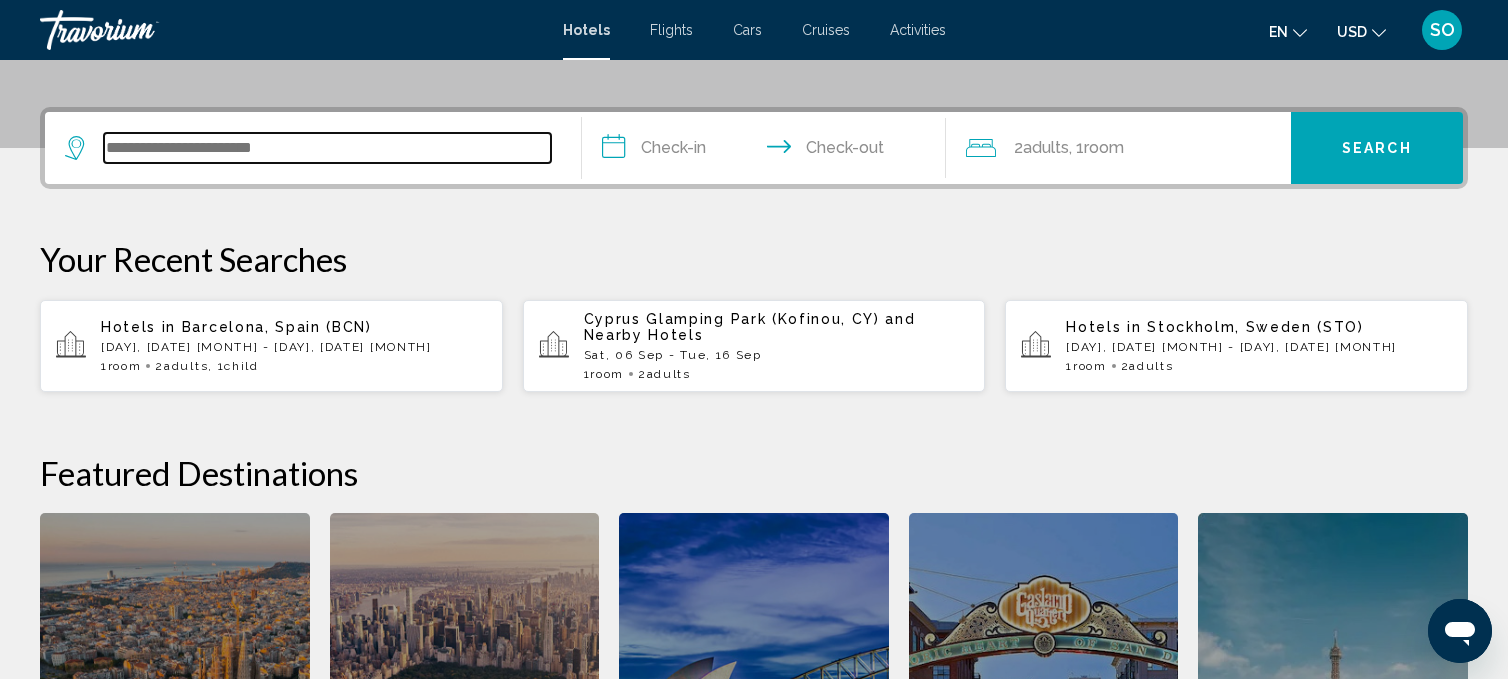 scroll, scrollTop: 493, scrollLeft: 0, axis: vertical 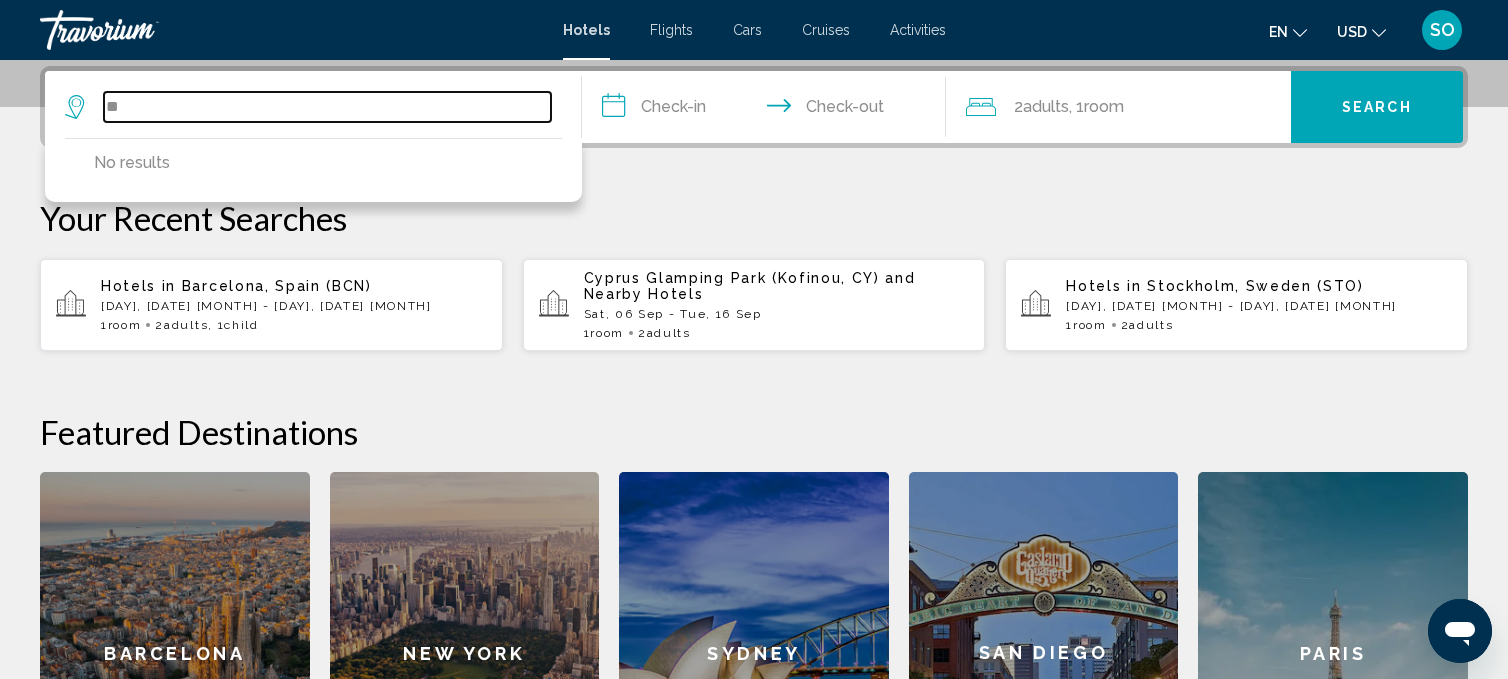 type on "*" 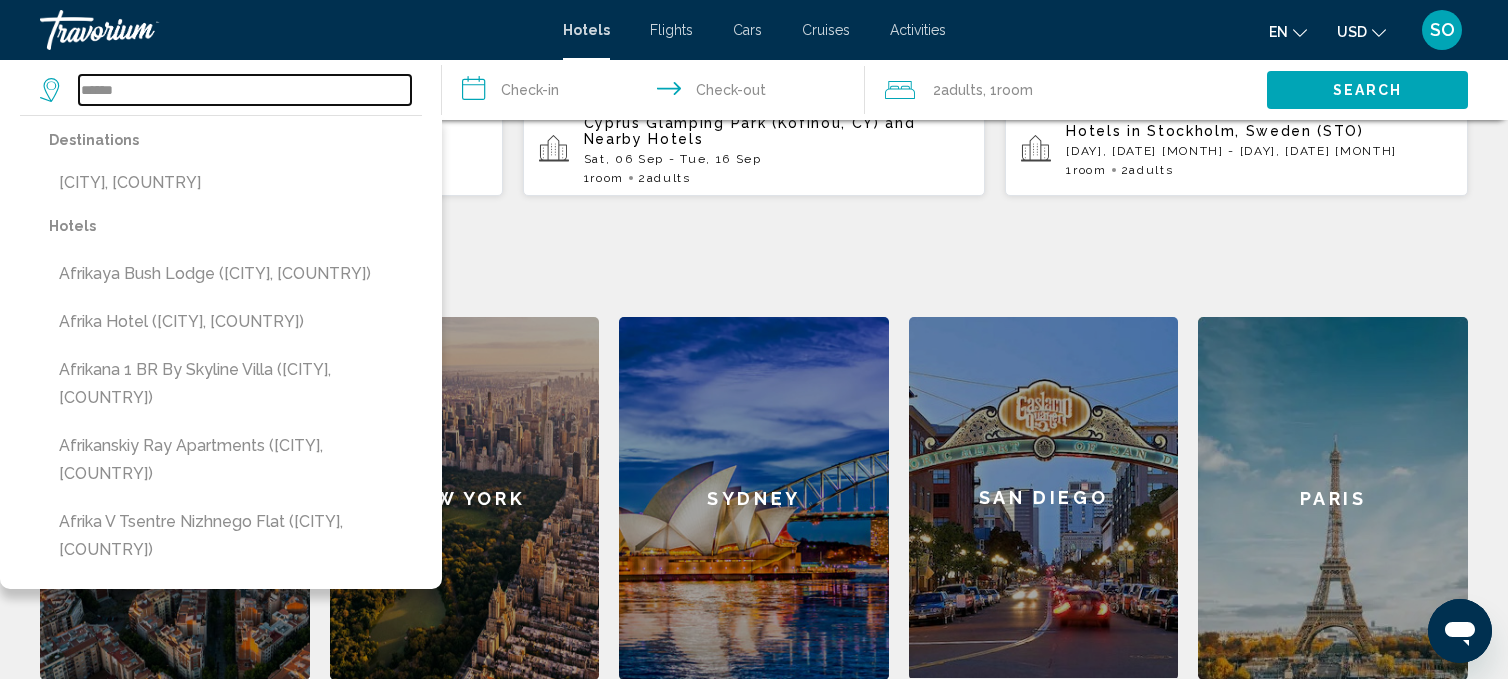 scroll, scrollTop: 721, scrollLeft: 0, axis: vertical 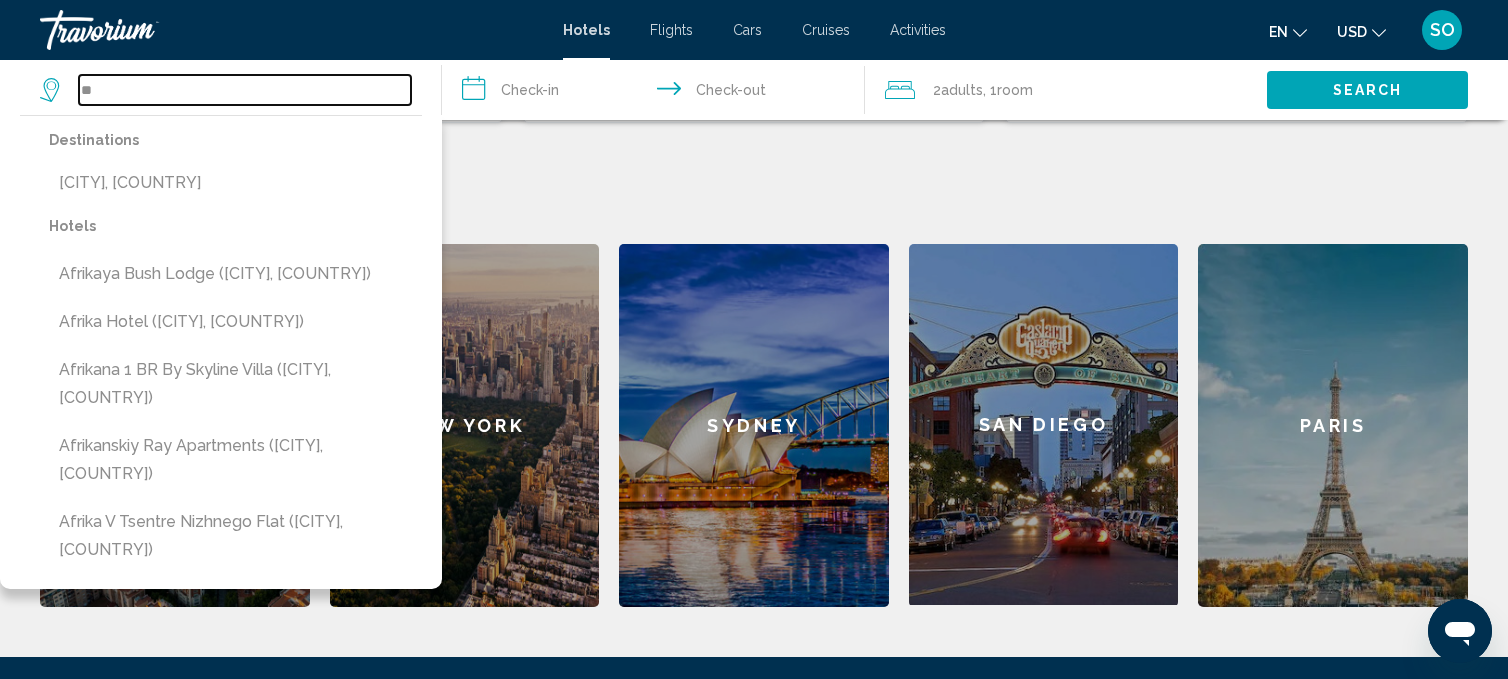 type on "*" 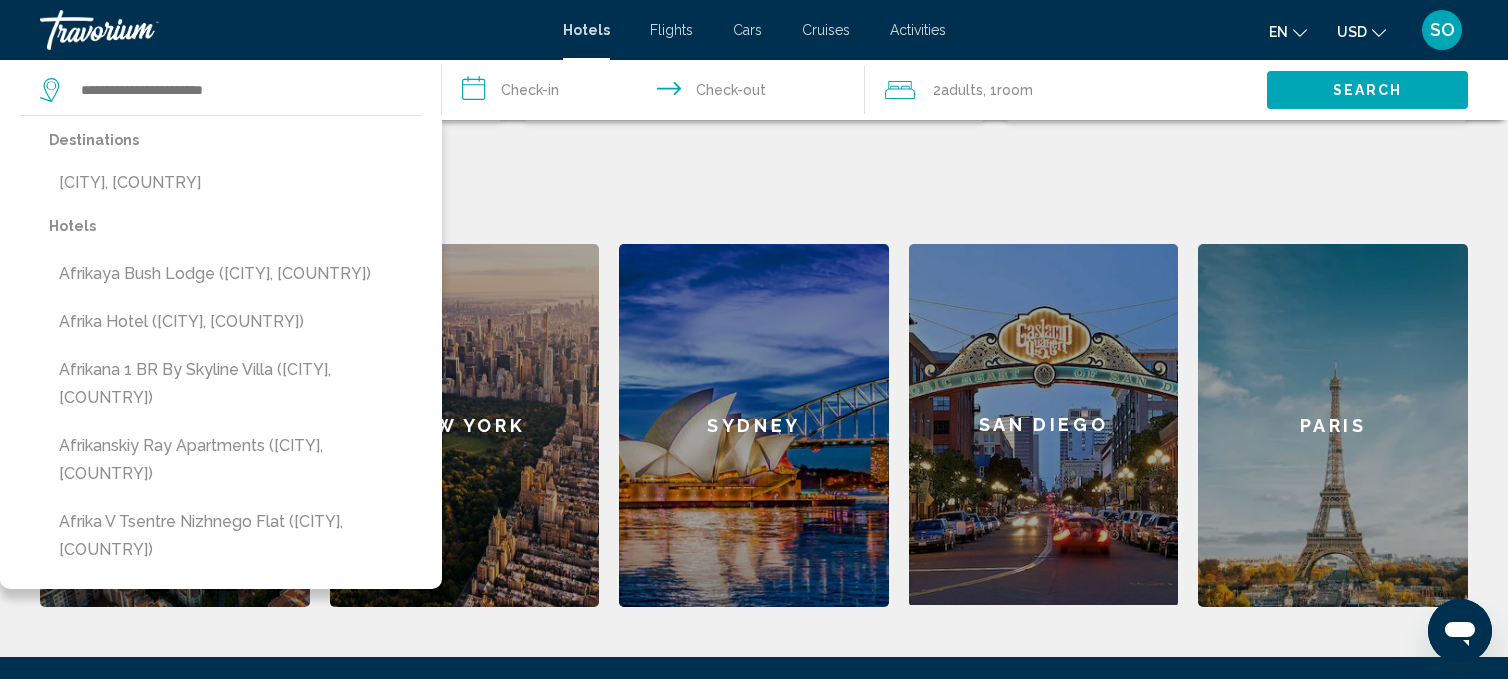 click on "**********" at bounding box center [754, 222] 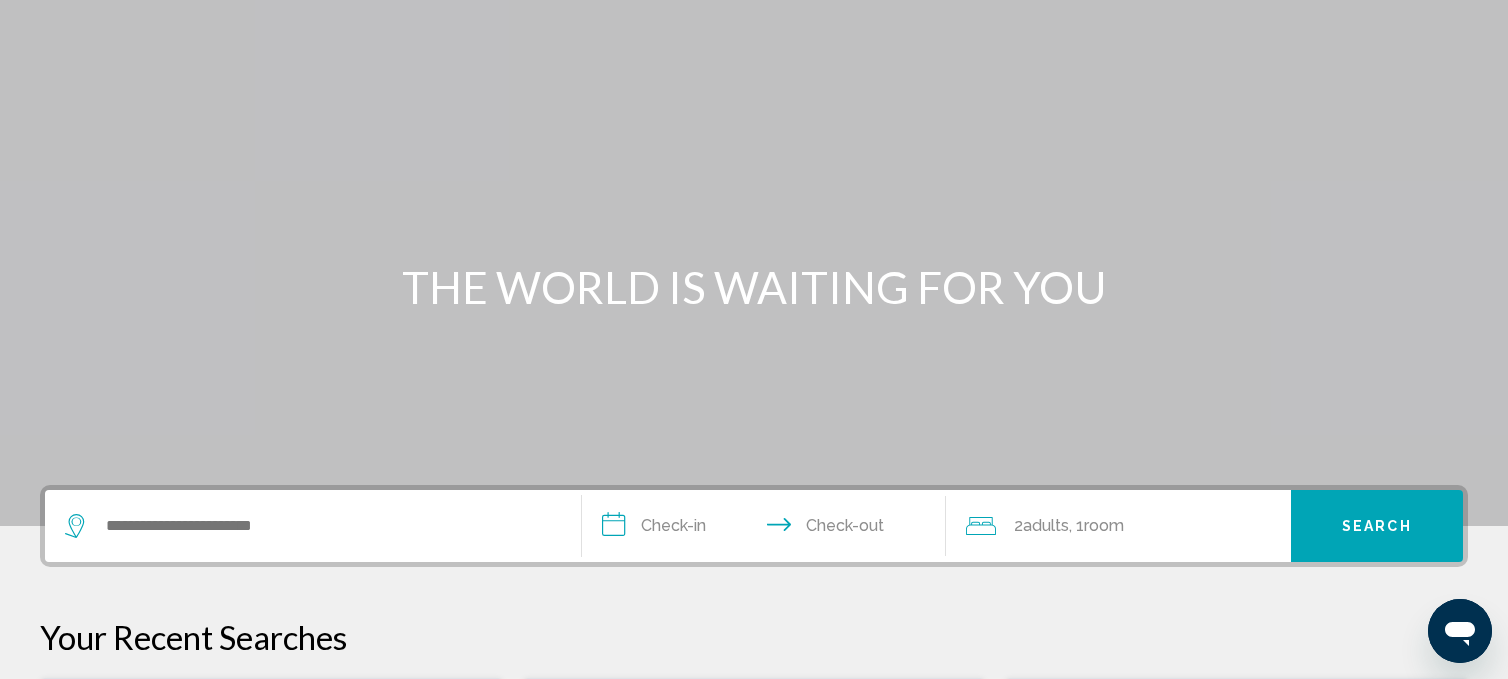 scroll, scrollTop: 0, scrollLeft: 0, axis: both 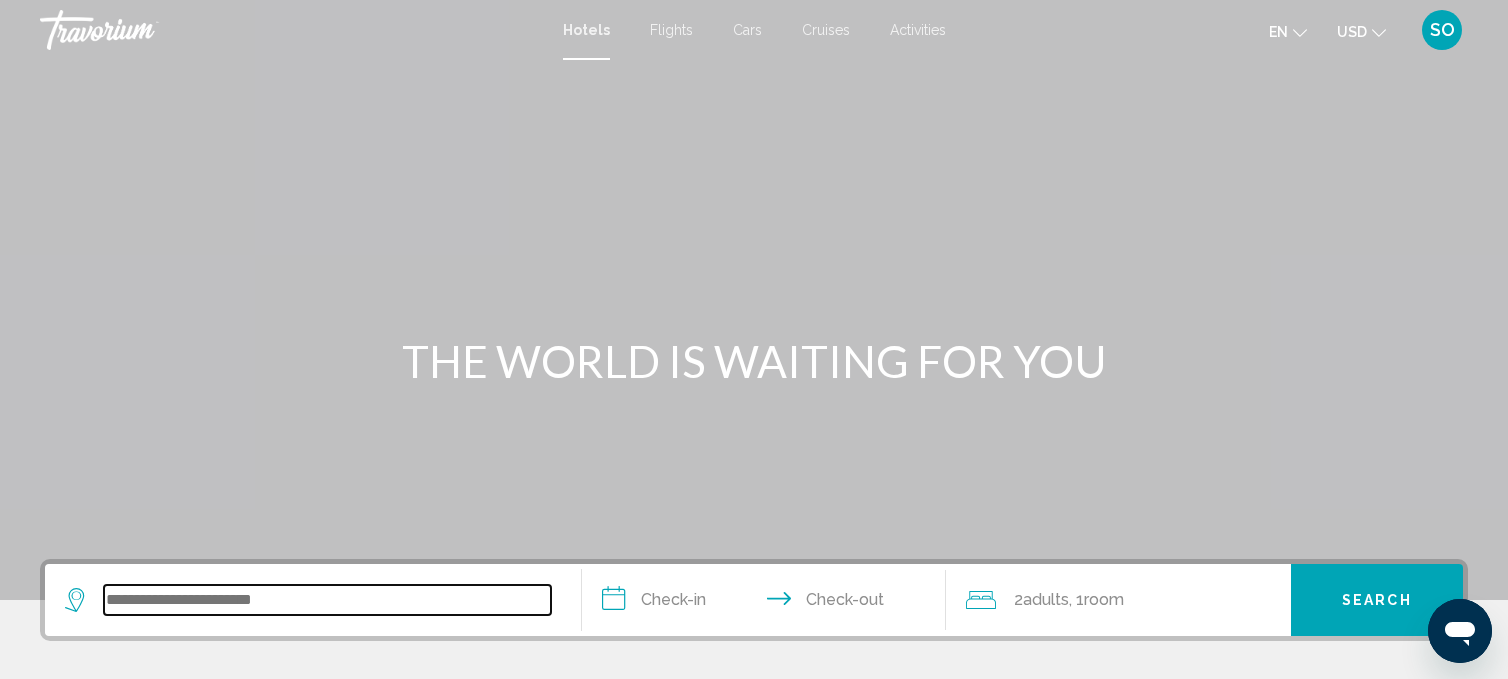 click at bounding box center [327, 600] 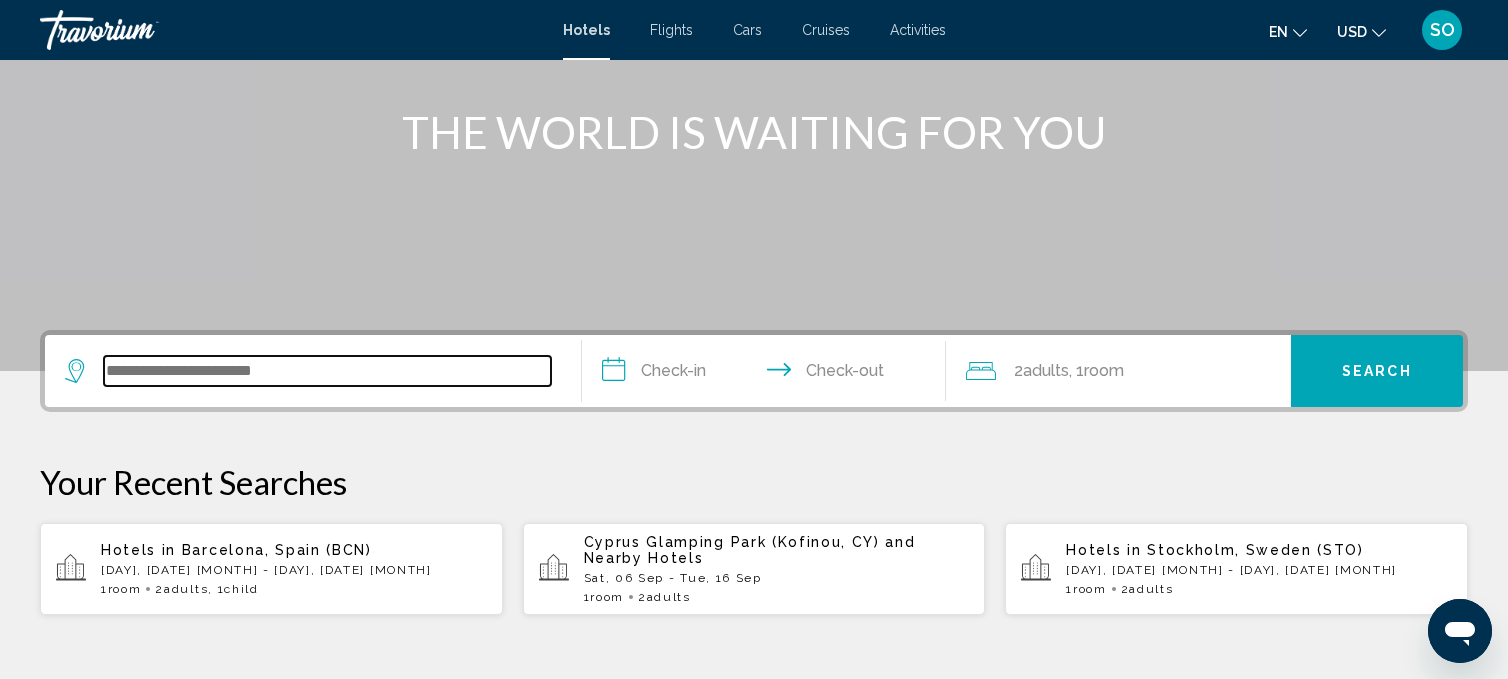 scroll, scrollTop: 493, scrollLeft: 0, axis: vertical 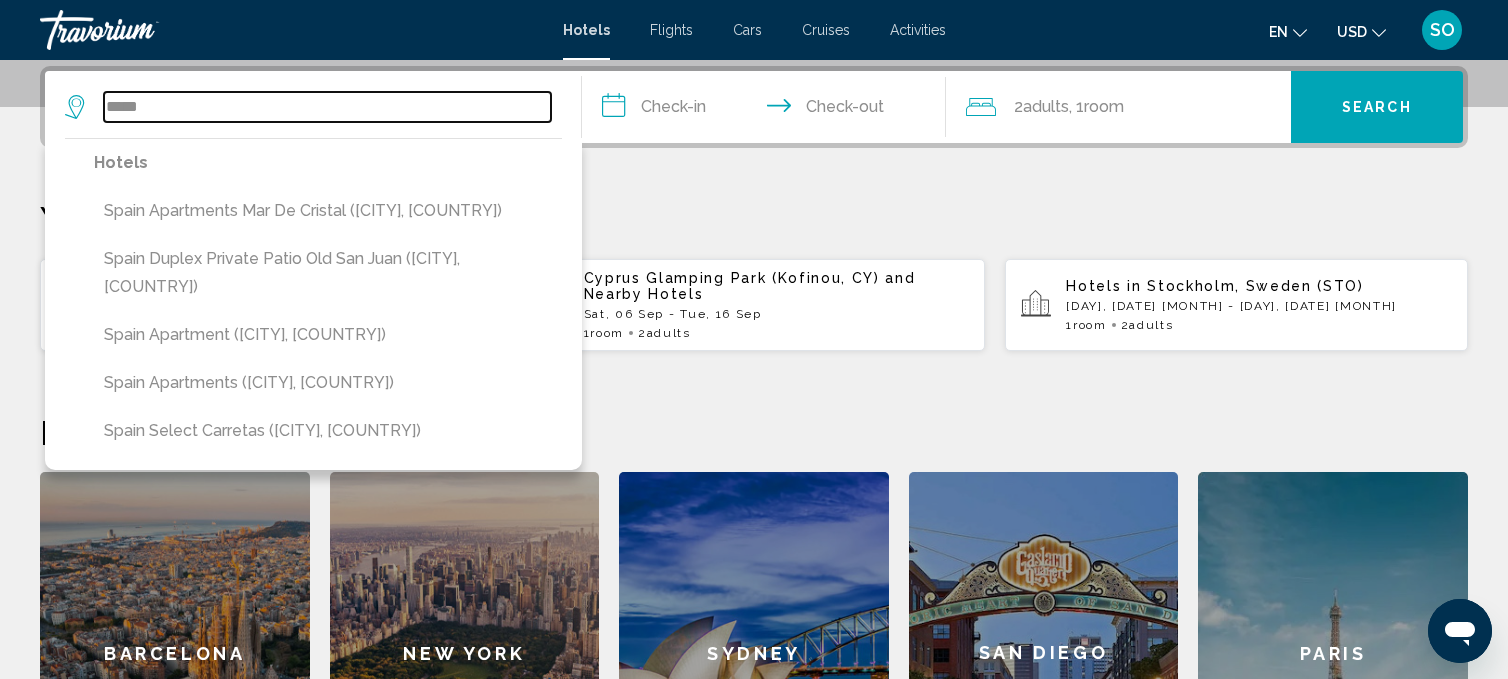 type on "*****" 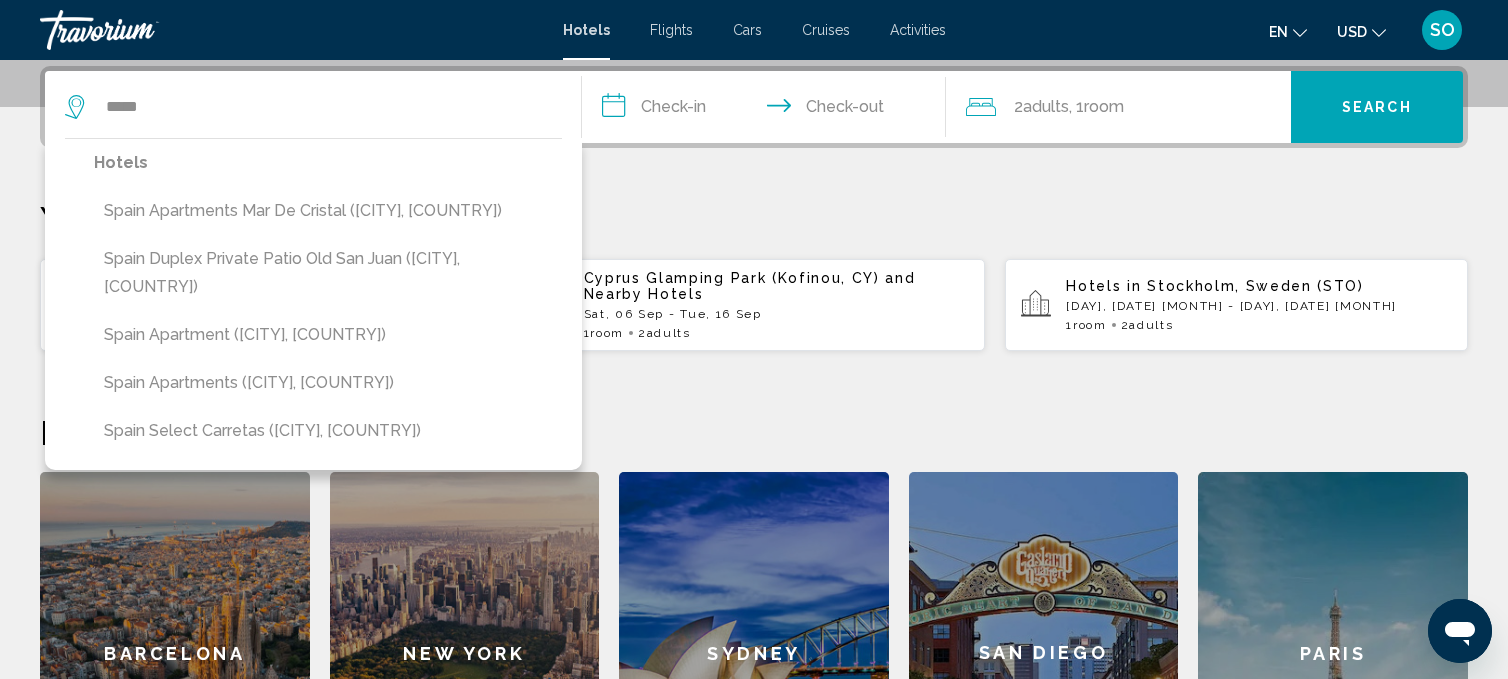 click on "**********" at bounding box center (768, 110) 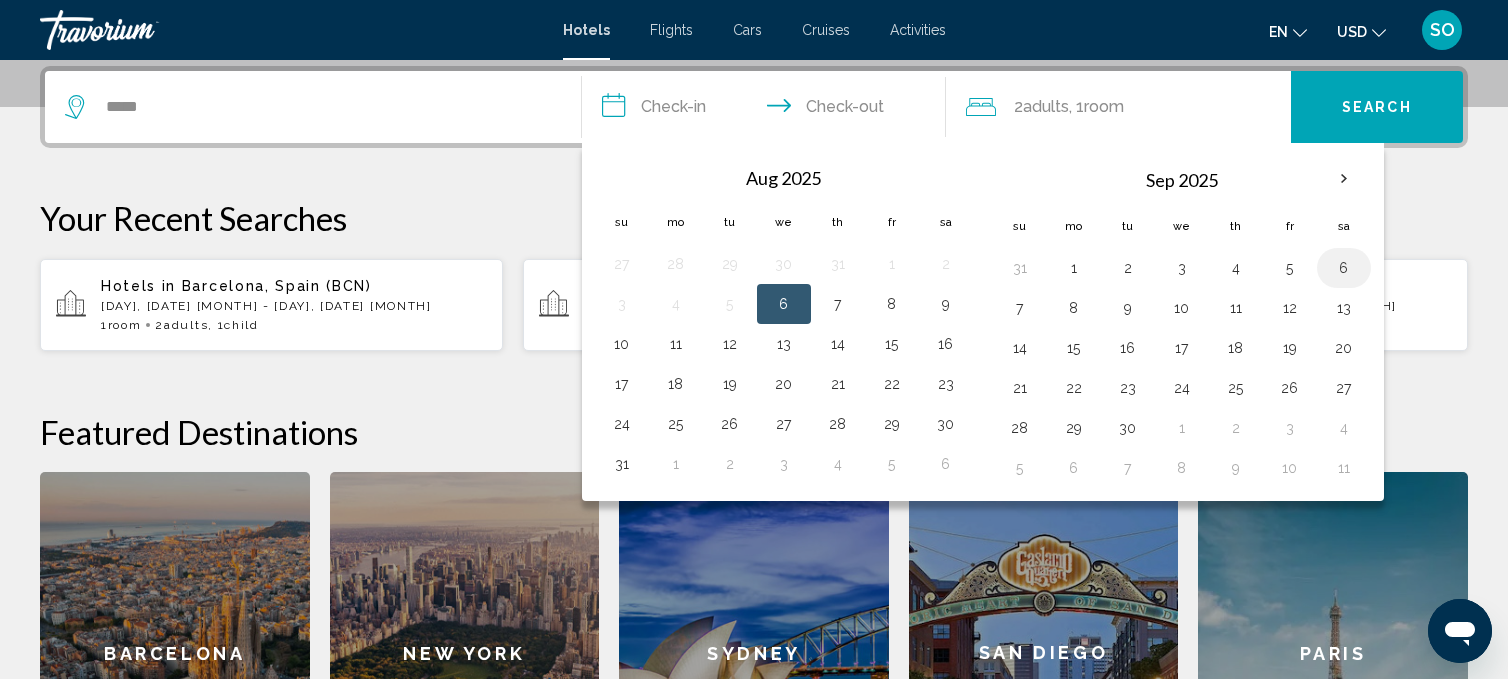 click on "6" at bounding box center (1344, 268) 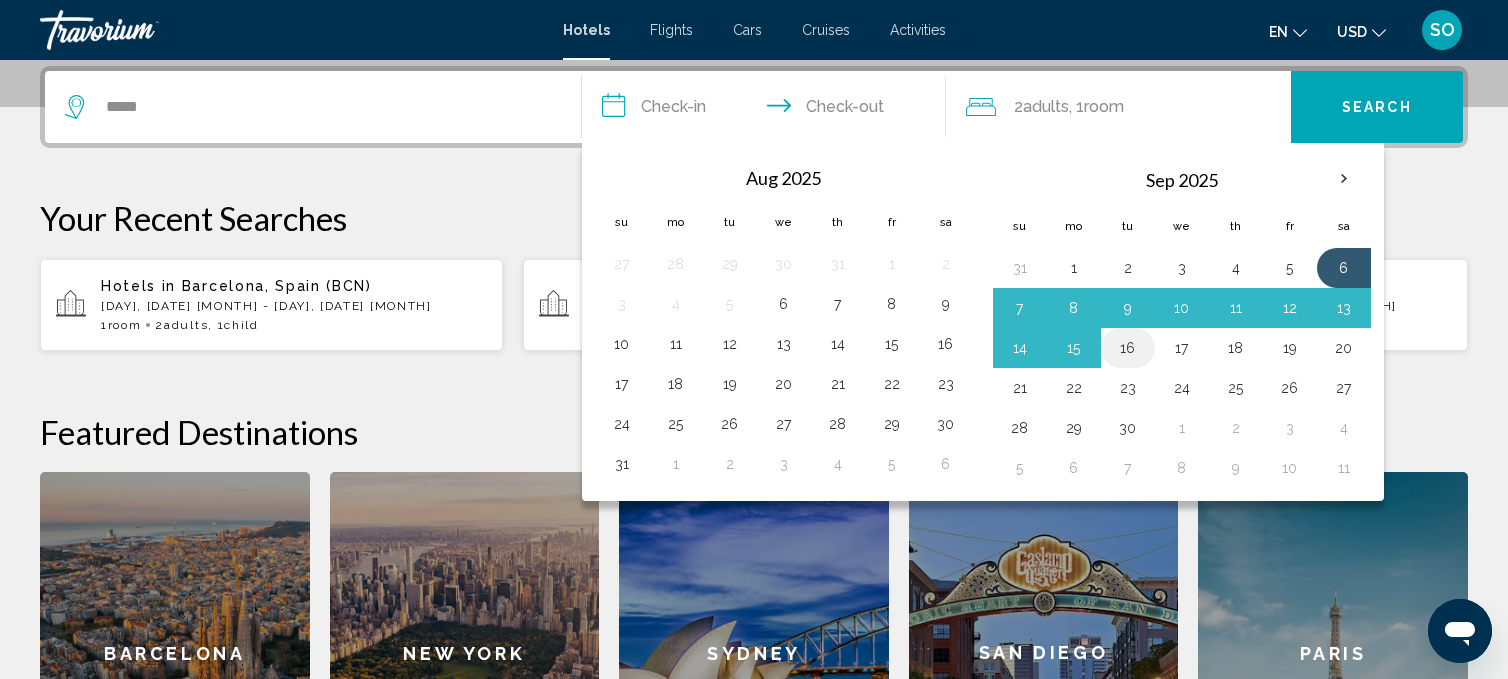 click on "16" at bounding box center [1128, 348] 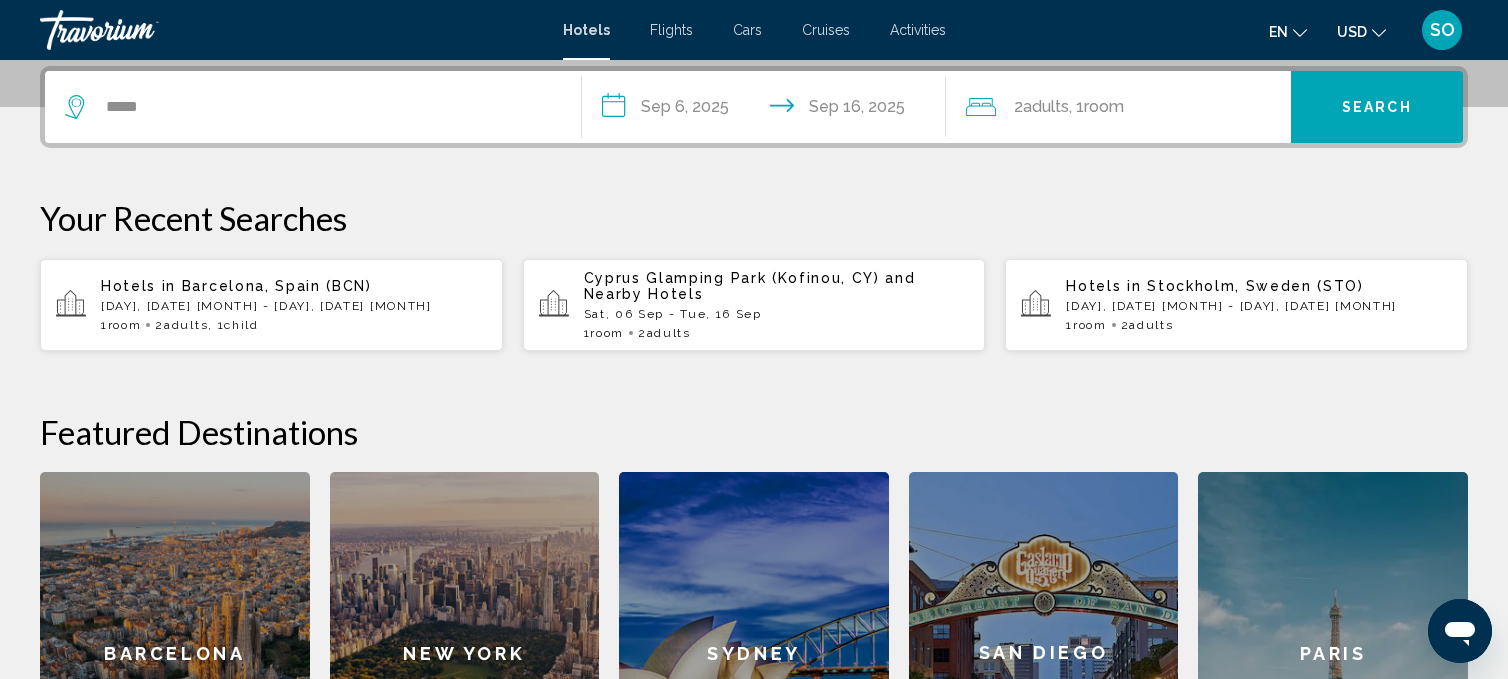 click on "Search" at bounding box center [1377, 107] 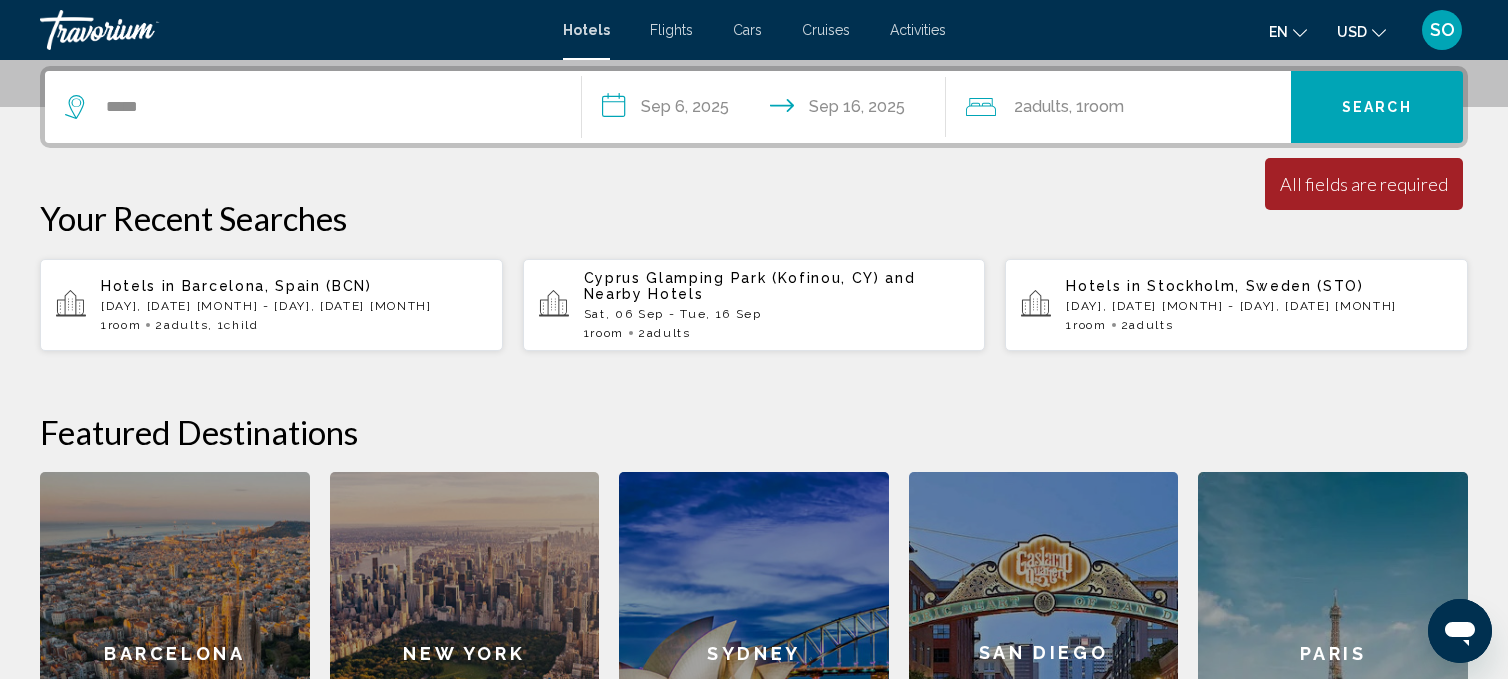 click on "Search" at bounding box center (1377, 107) 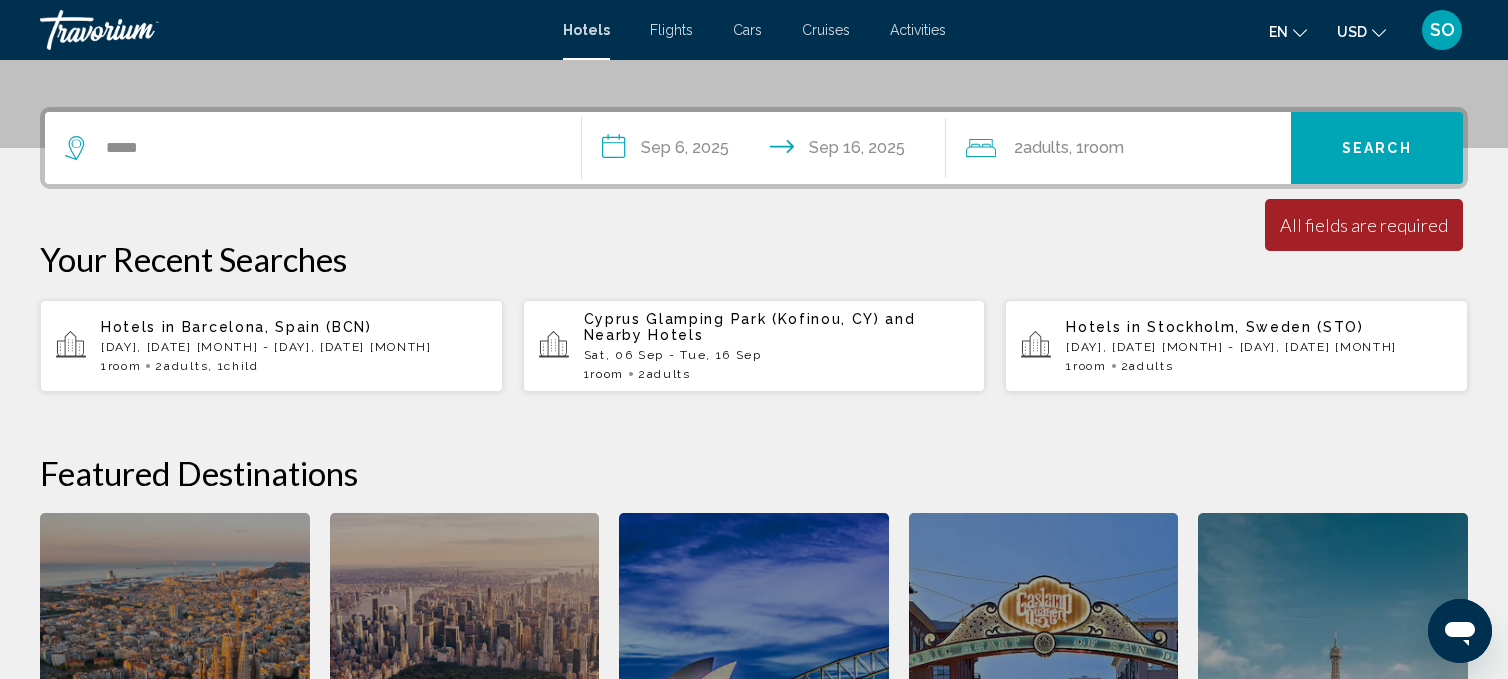 scroll, scrollTop: 452, scrollLeft: 0, axis: vertical 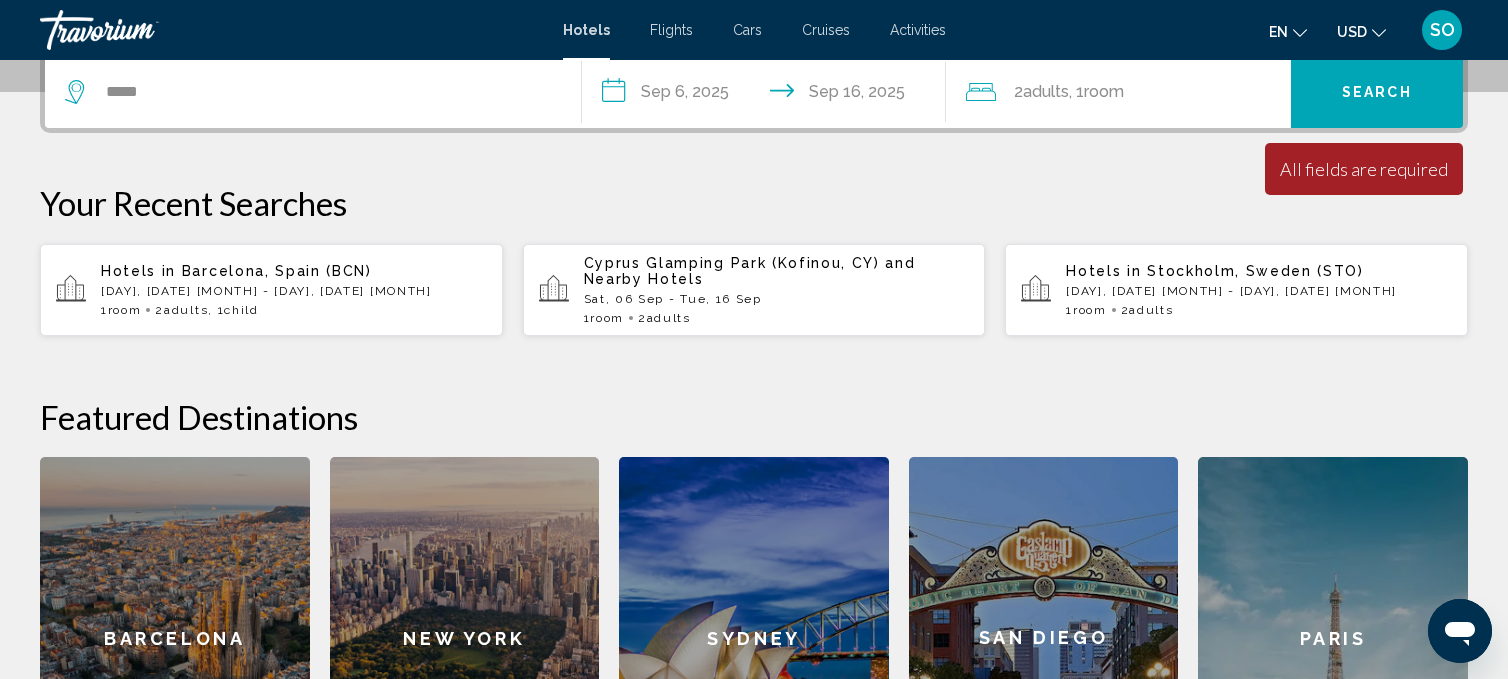 click on "**********" at bounding box center [768, 95] 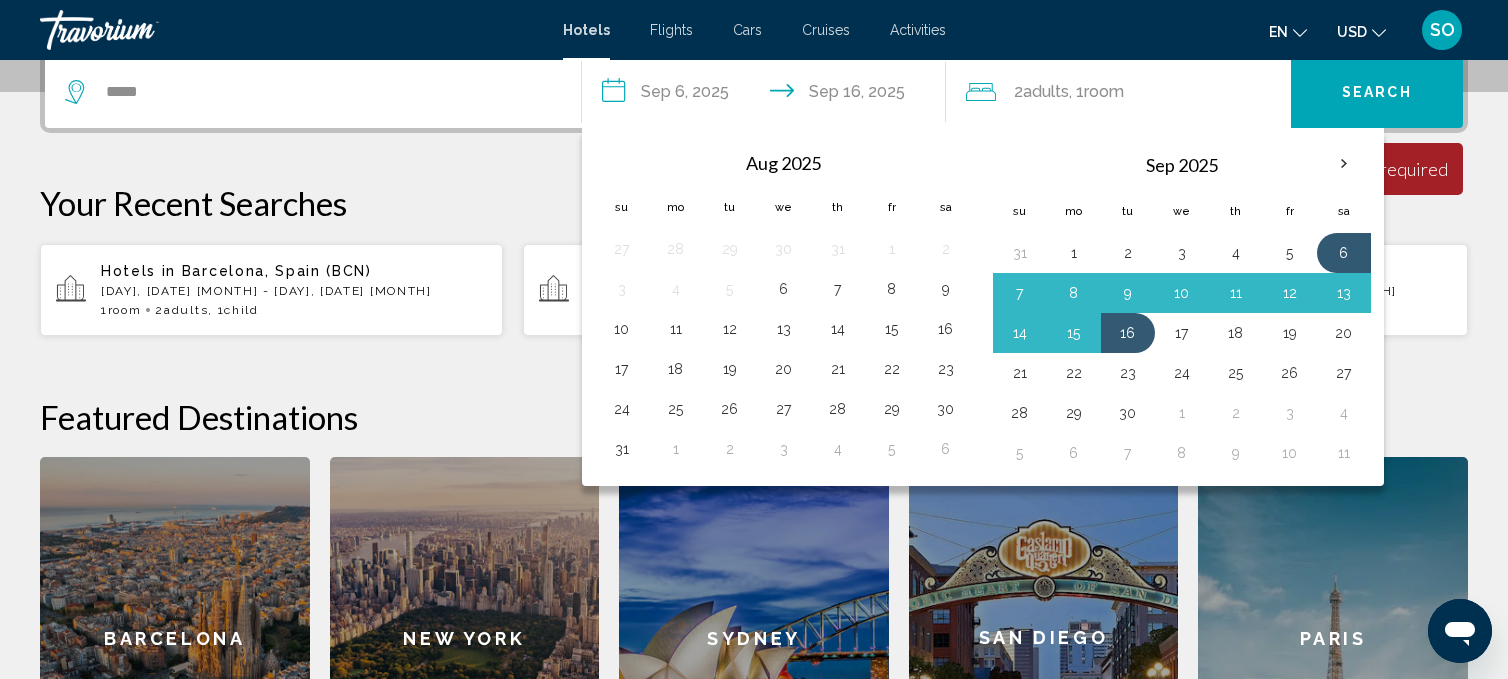 scroll, scrollTop: 493, scrollLeft: 0, axis: vertical 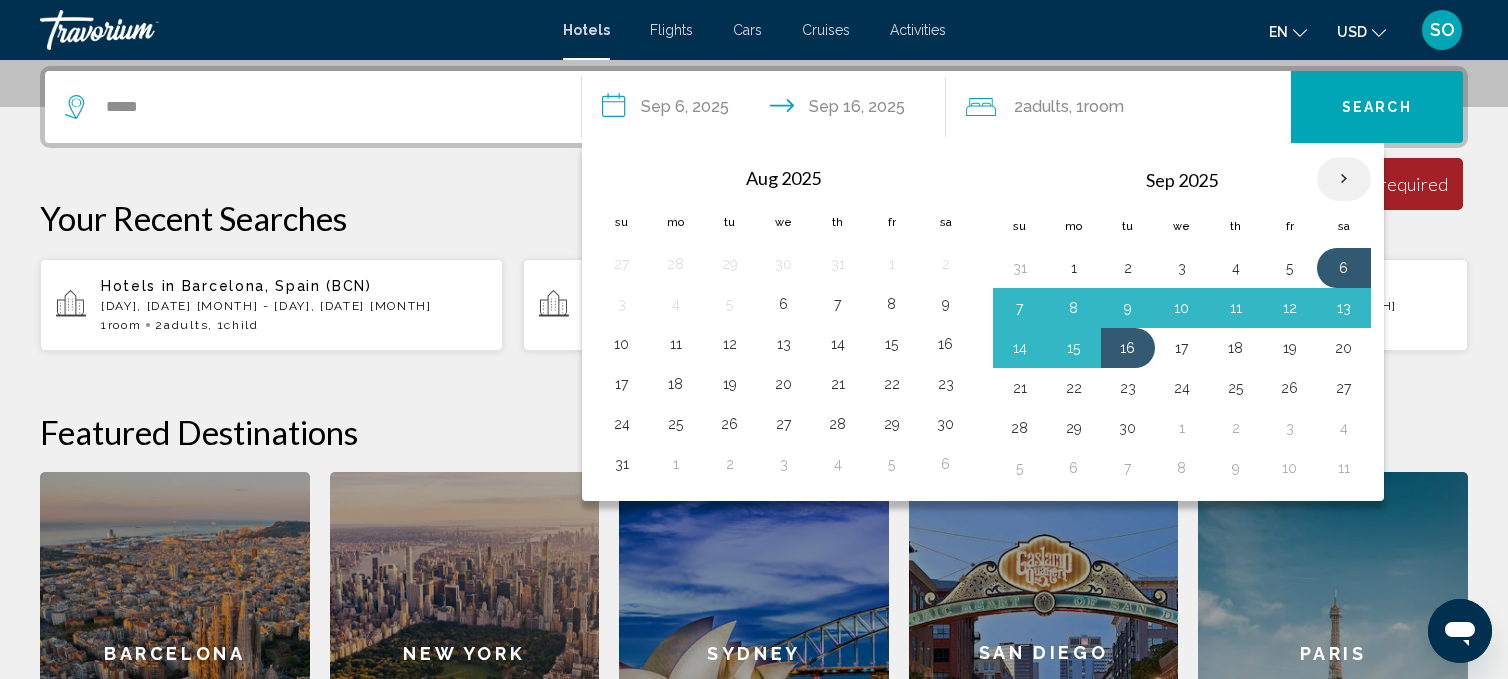 click at bounding box center (1344, 179) 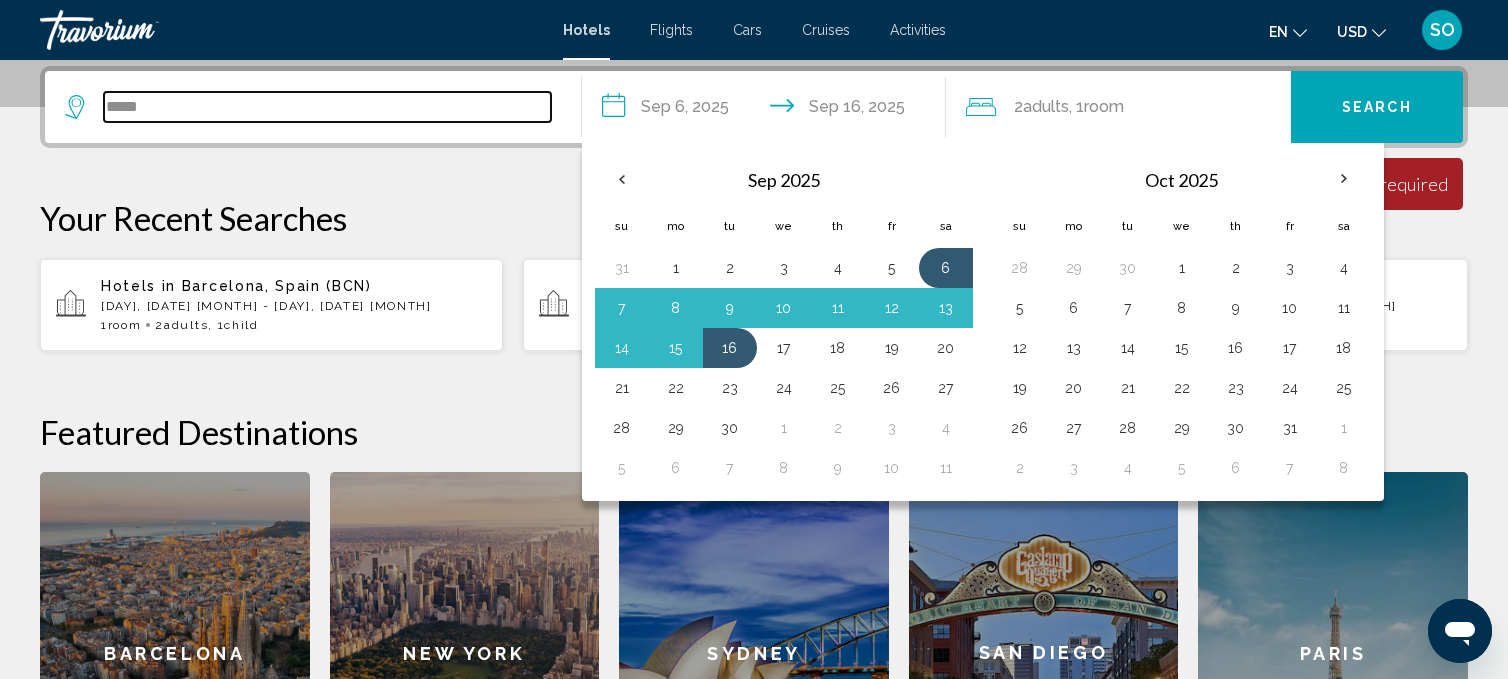 click on "*****" at bounding box center [327, 107] 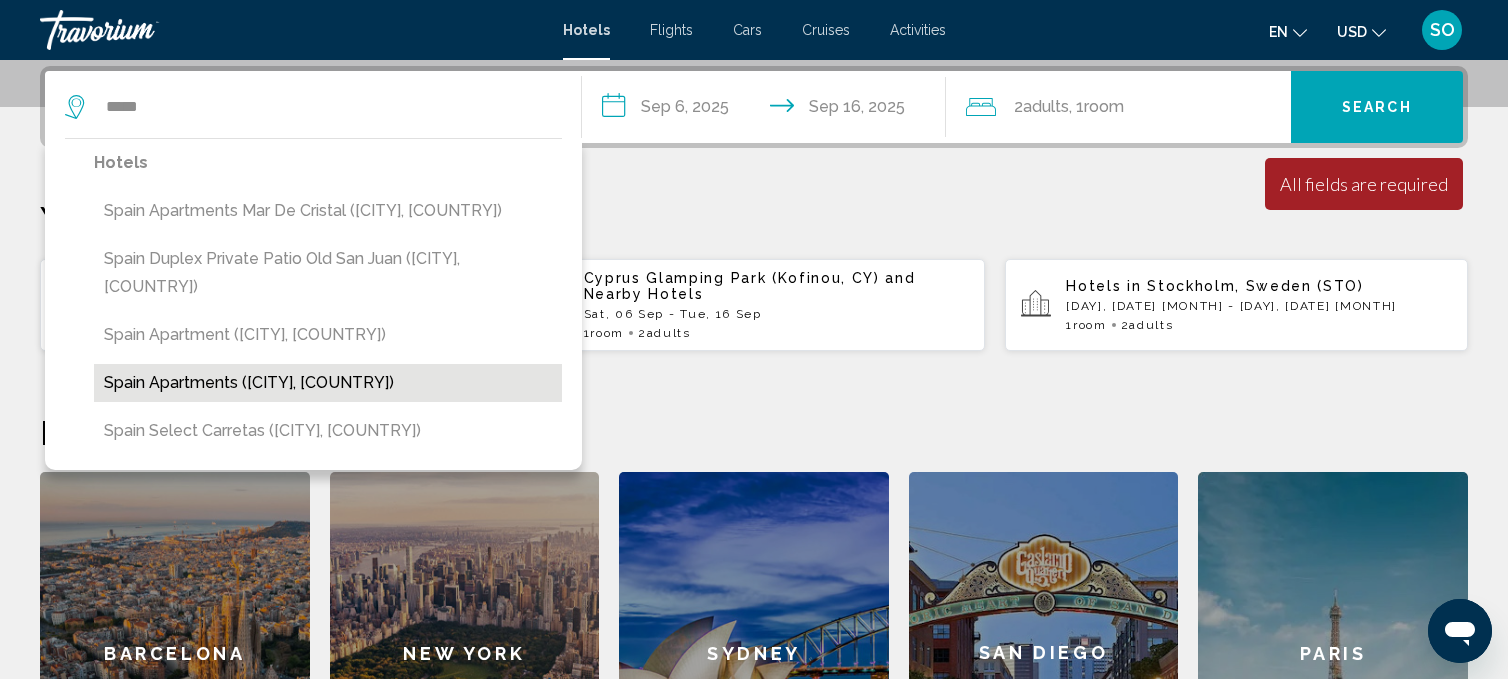 click on "Spain Apartments (Rome, IT)" at bounding box center [328, 383] 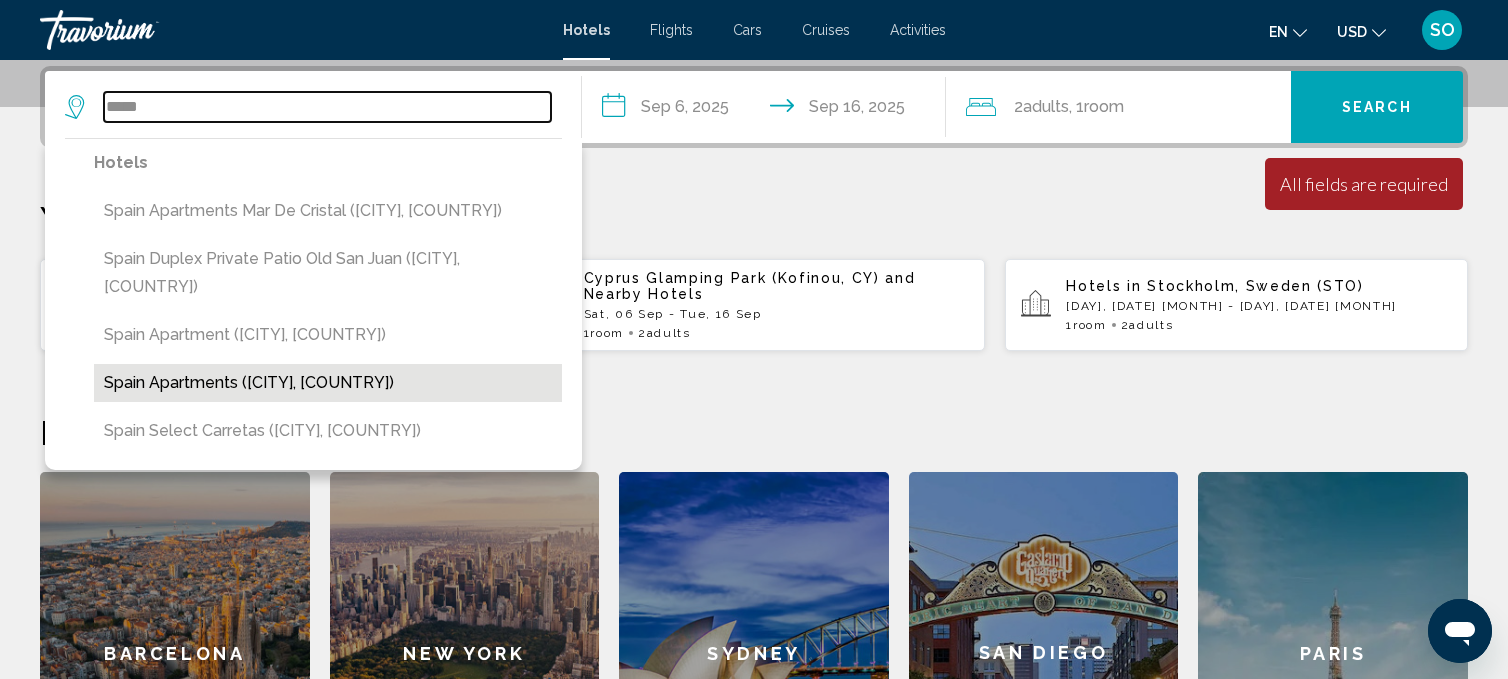 type on "**********" 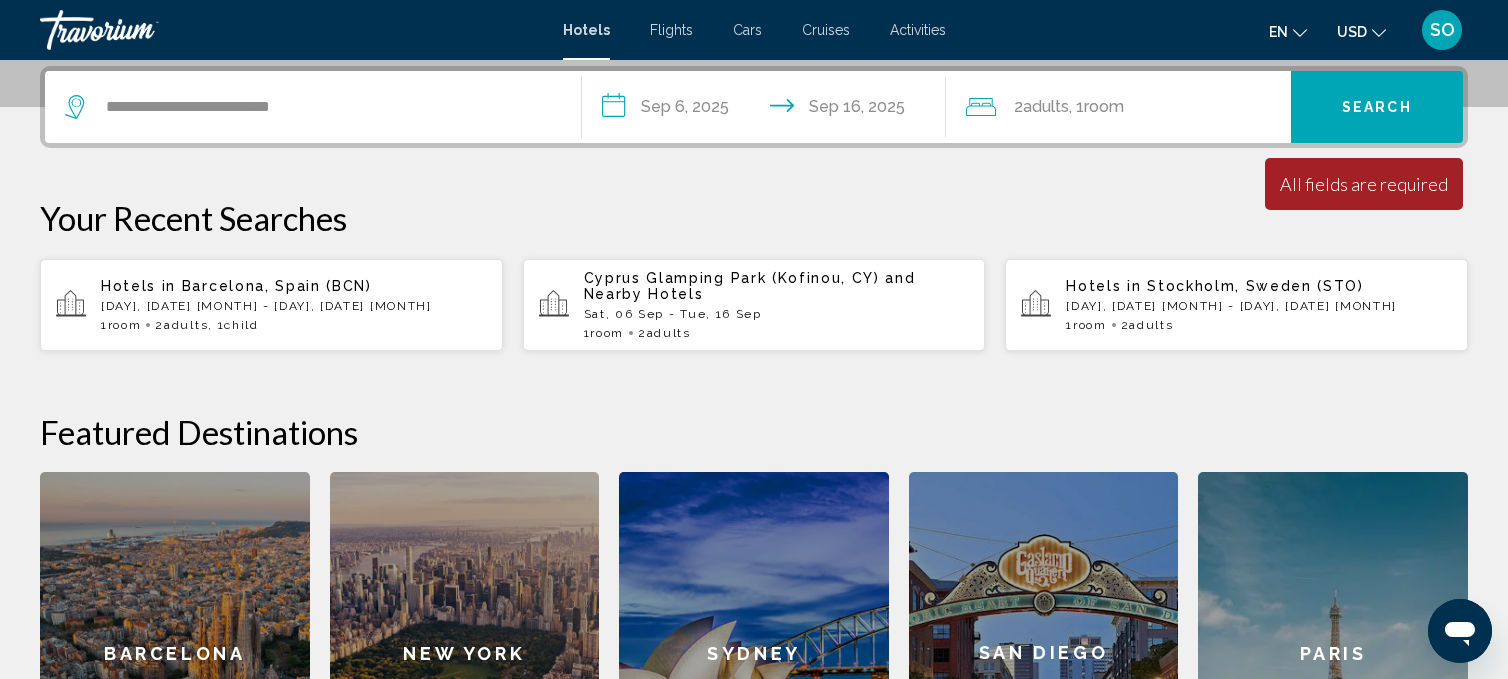 click on "**********" at bounding box center [768, 110] 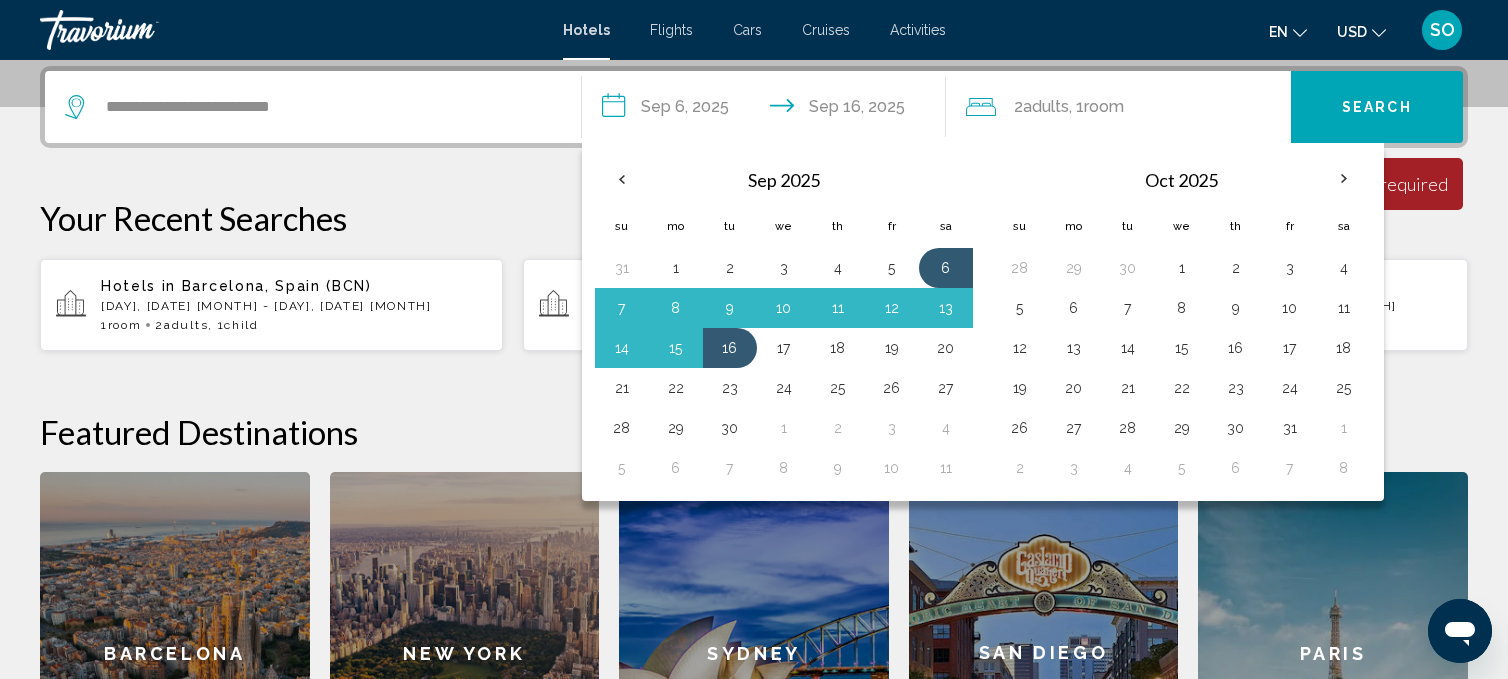 click on "**********" at bounding box center (768, 110) 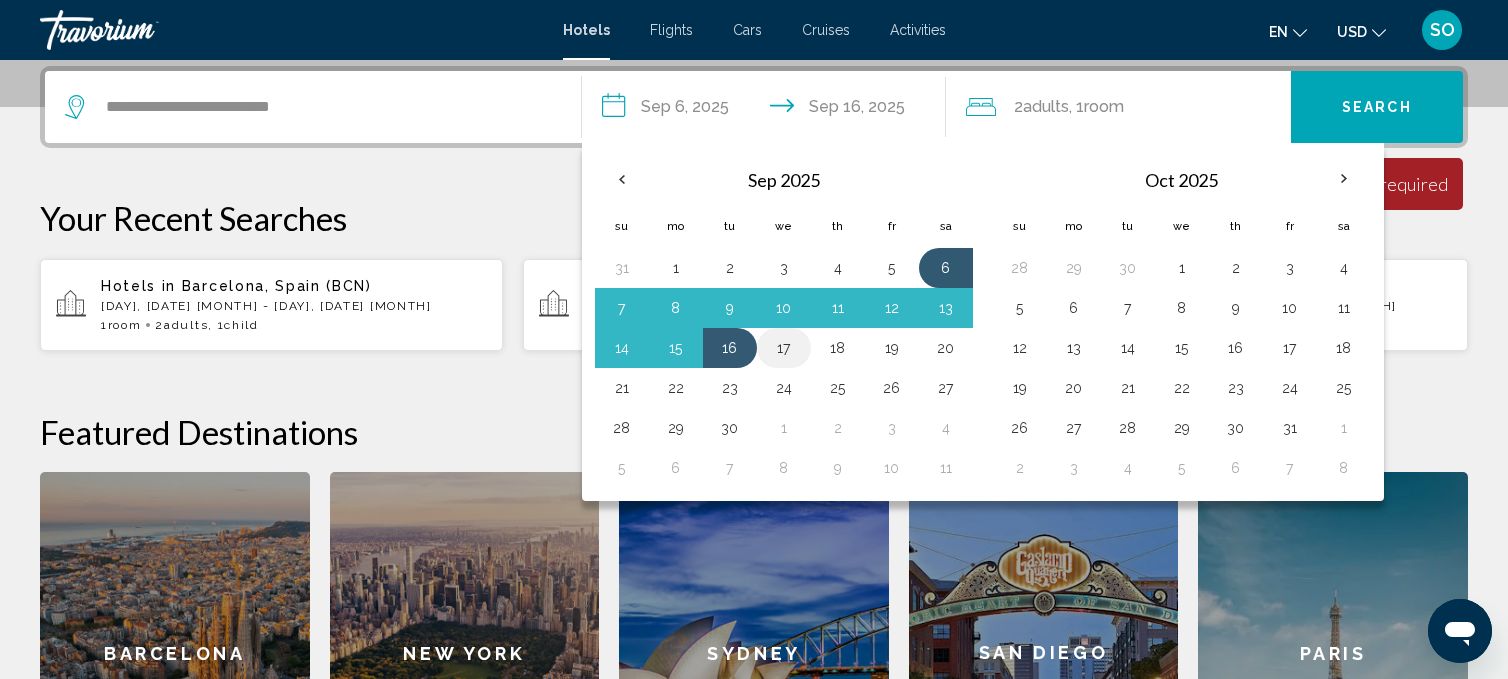 click on "17" at bounding box center (784, 348) 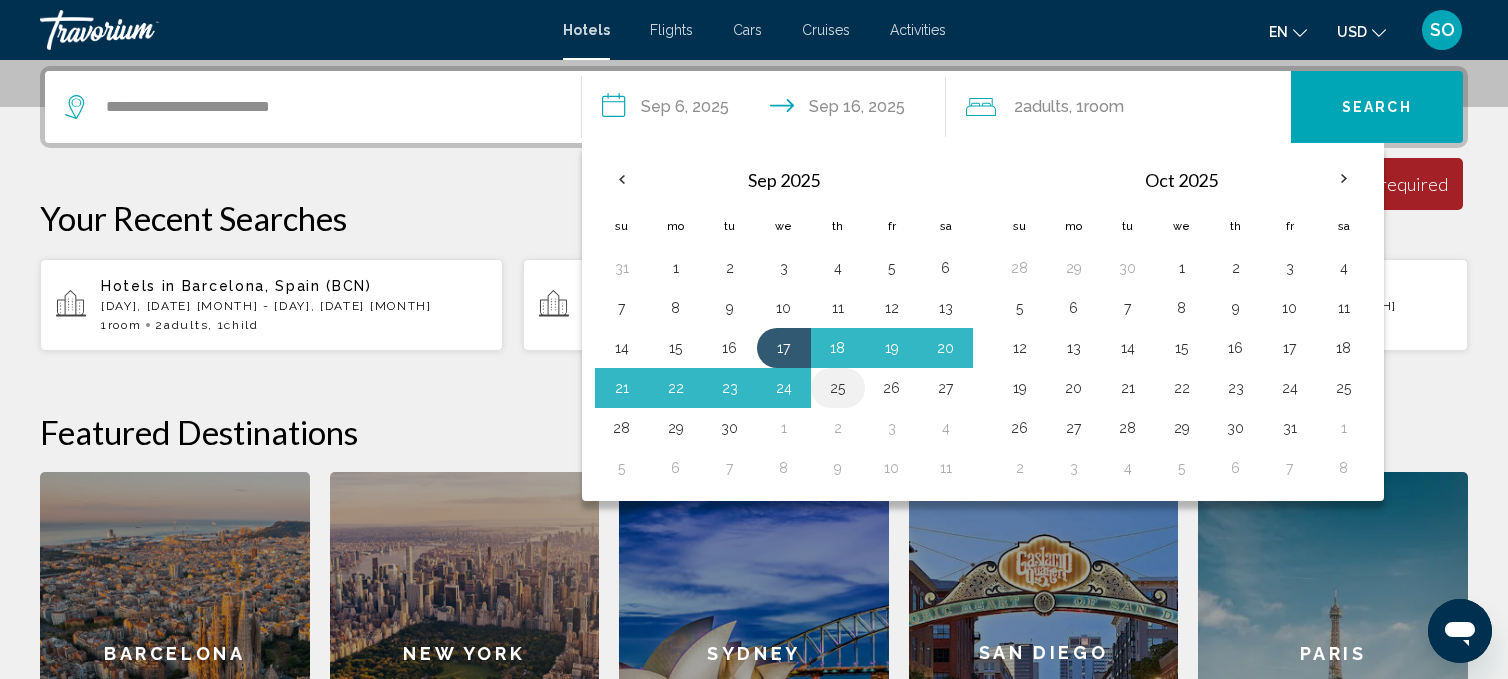 click on "25" at bounding box center [838, 388] 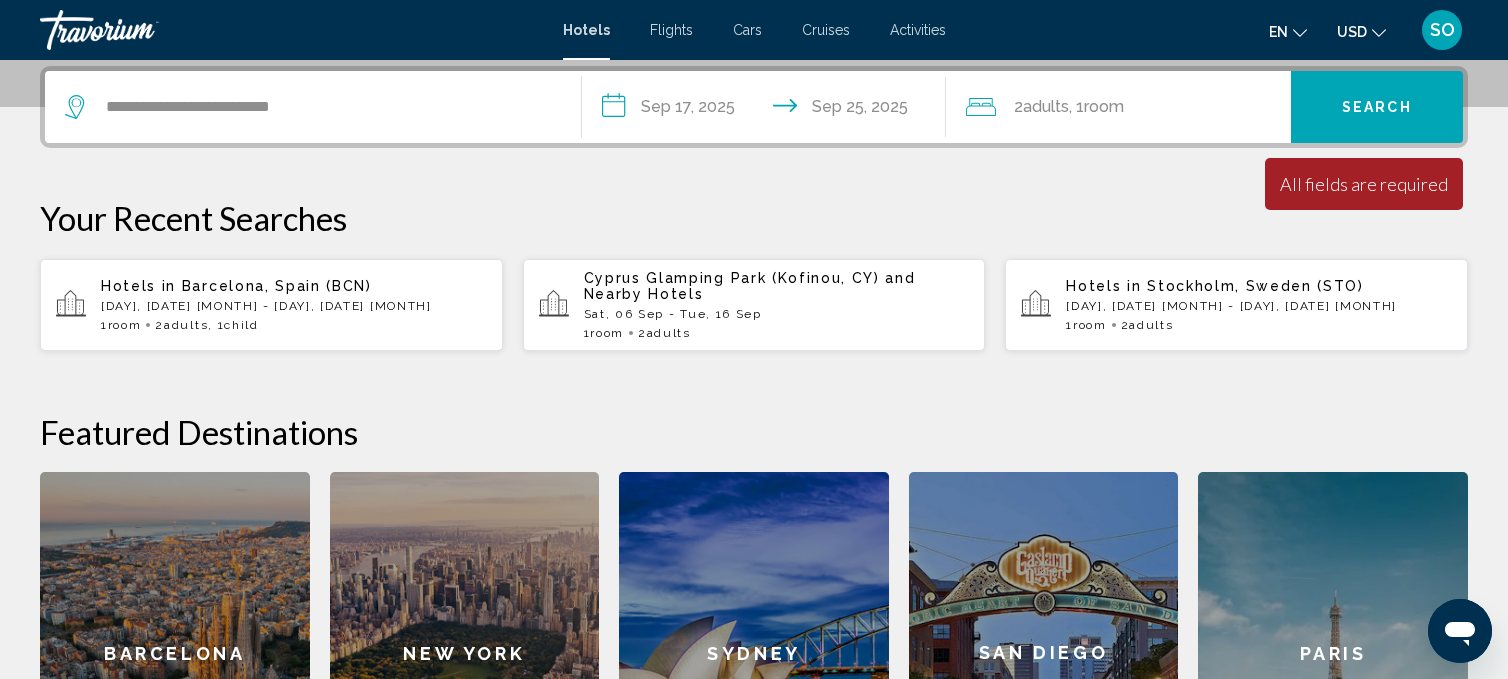 click on "**********" at bounding box center (768, 110) 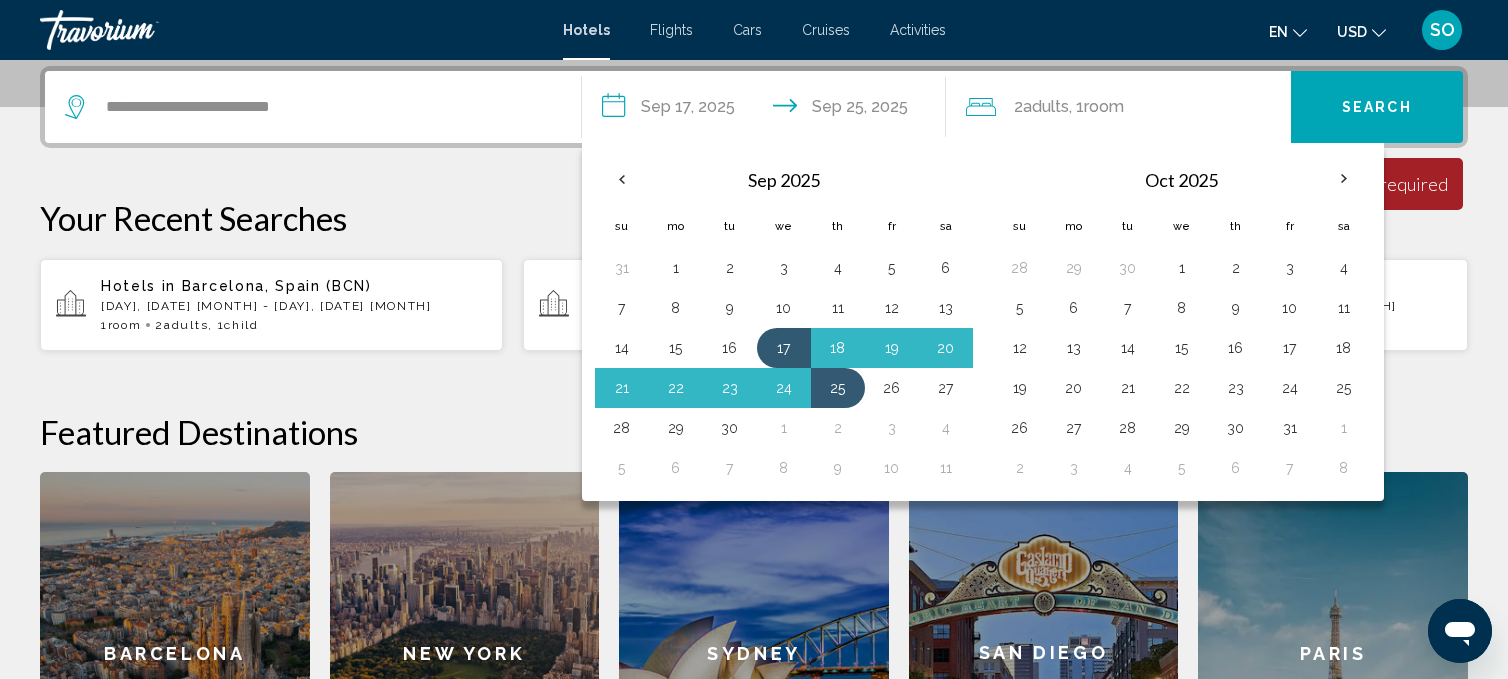 click on "Search" at bounding box center [1377, 107] 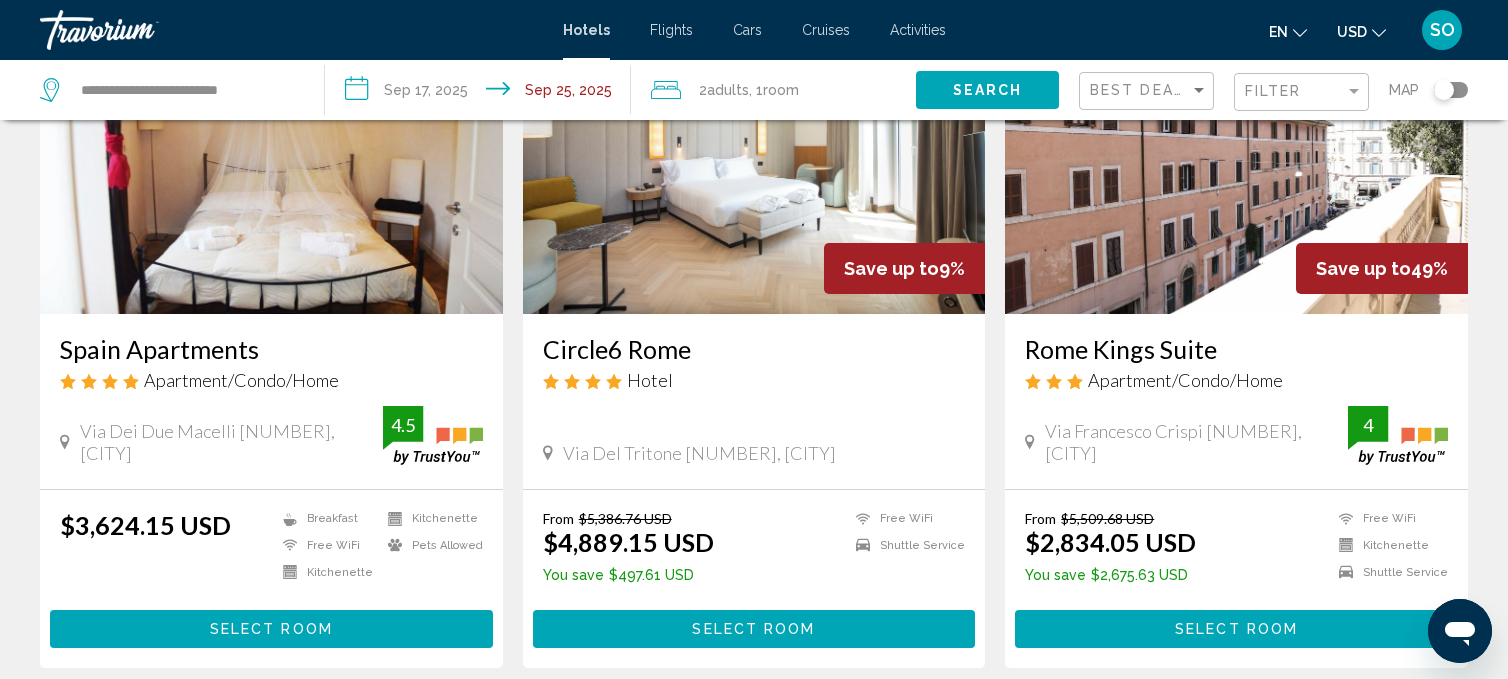 scroll, scrollTop: 0, scrollLeft: 0, axis: both 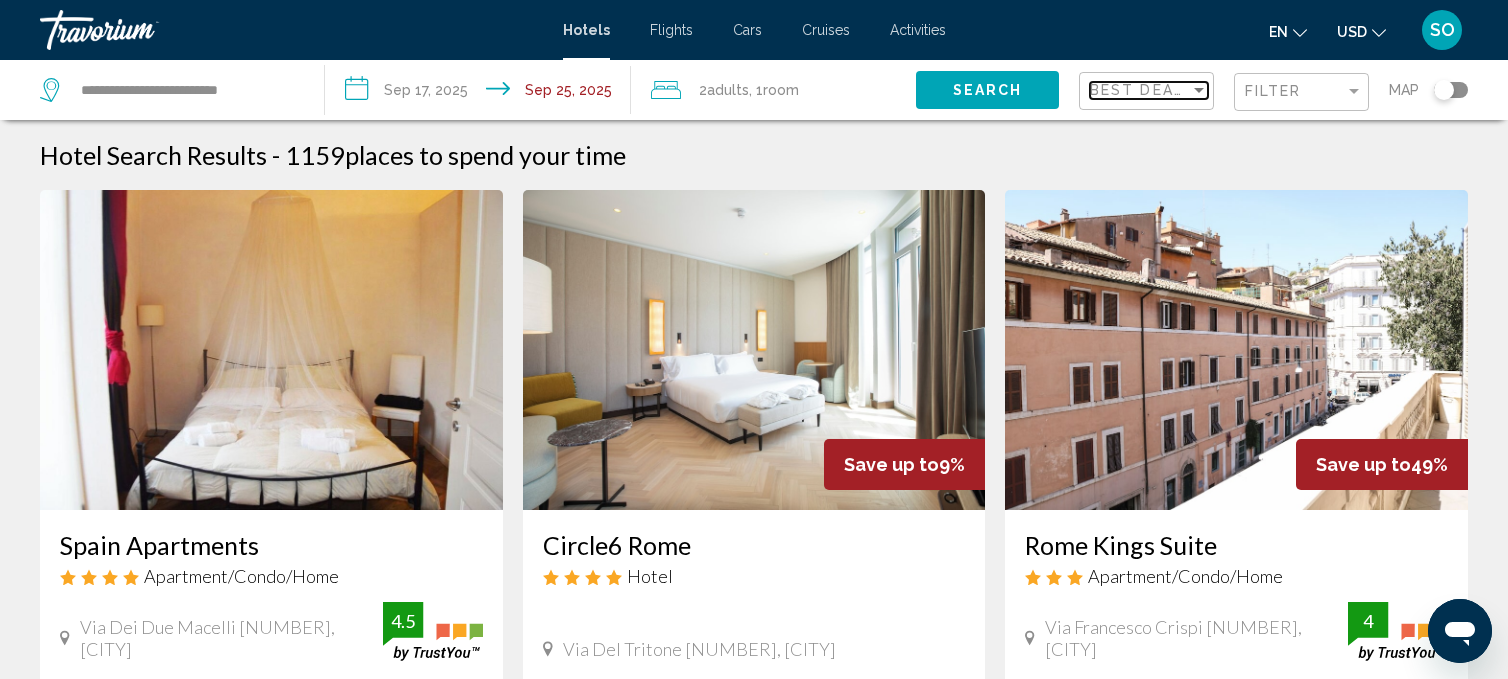 click at bounding box center [1199, 90] 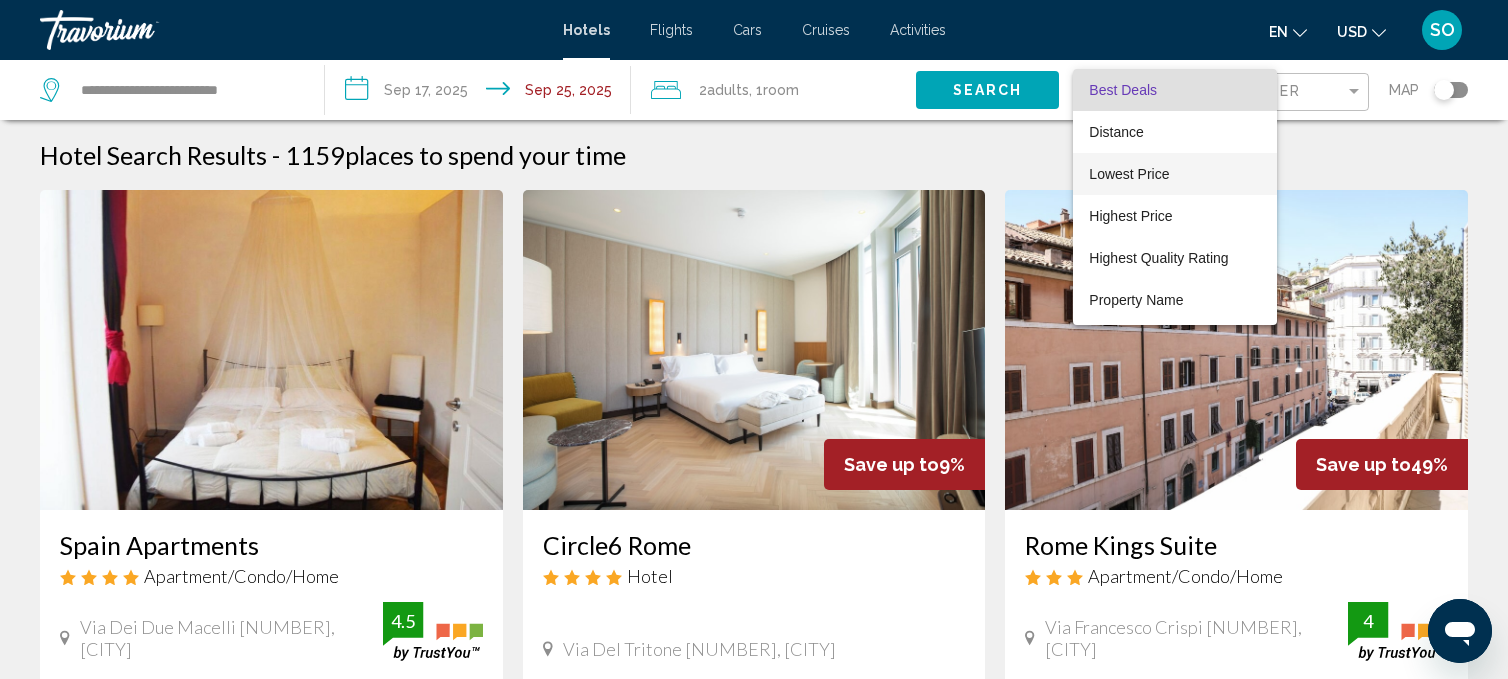 click on "Lowest Price" at bounding box center (1129, 174) 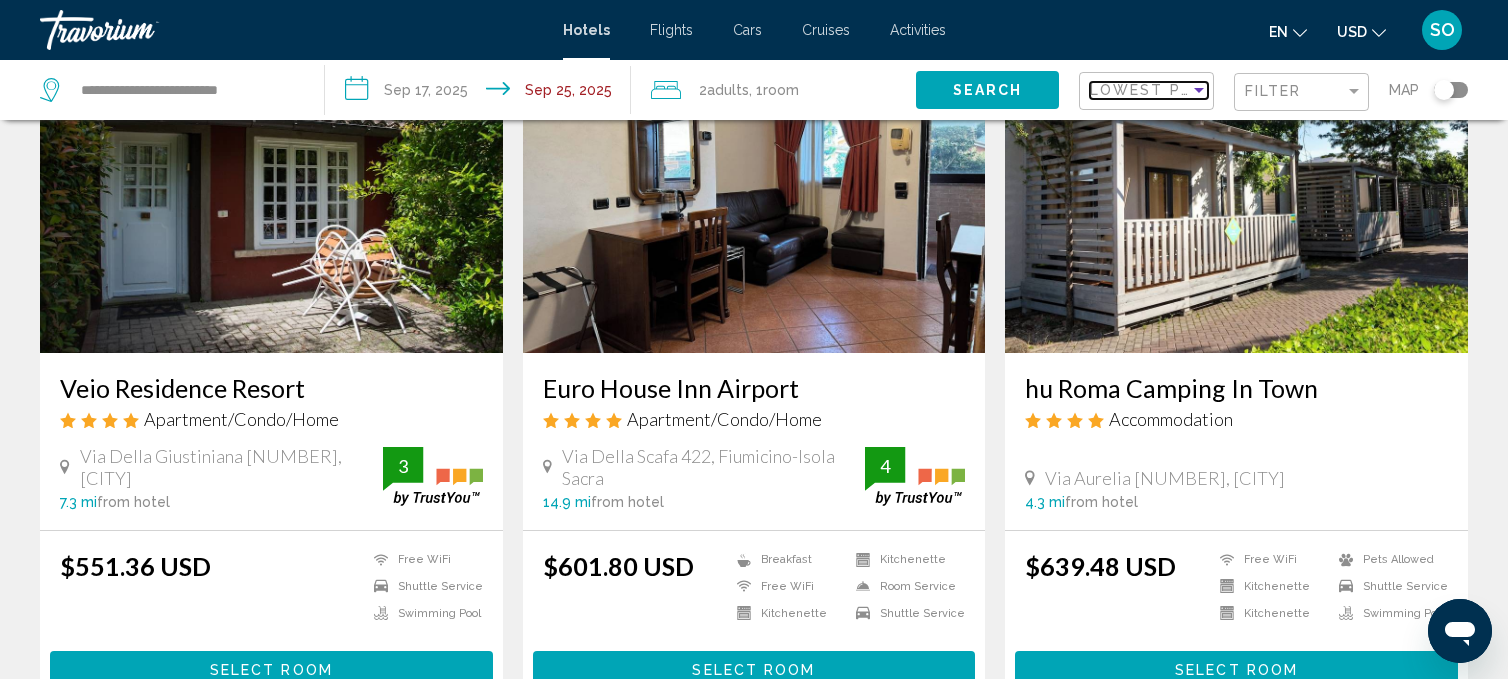 scroll, scrollTop: 875, scrollLeft: 0, axis: vertical 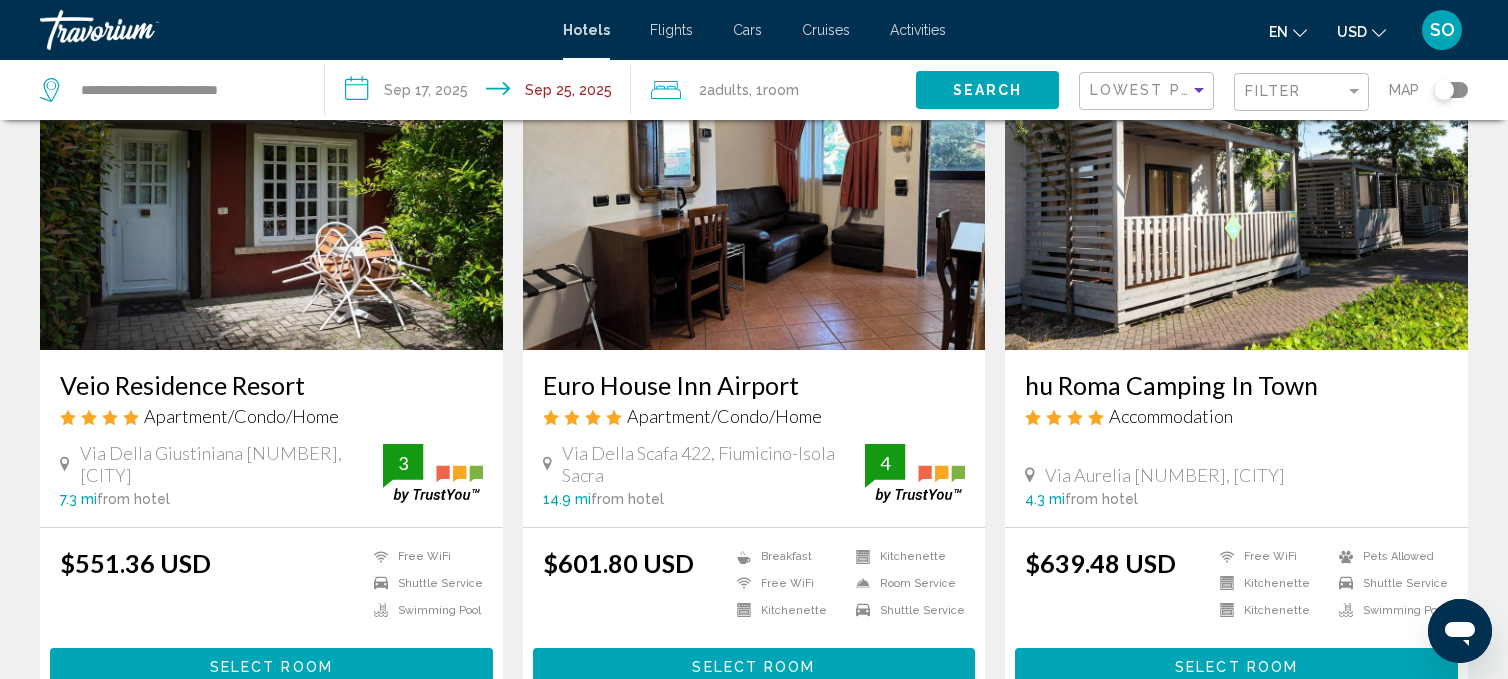 click on "Select Room" at bounding box center (753, 668) 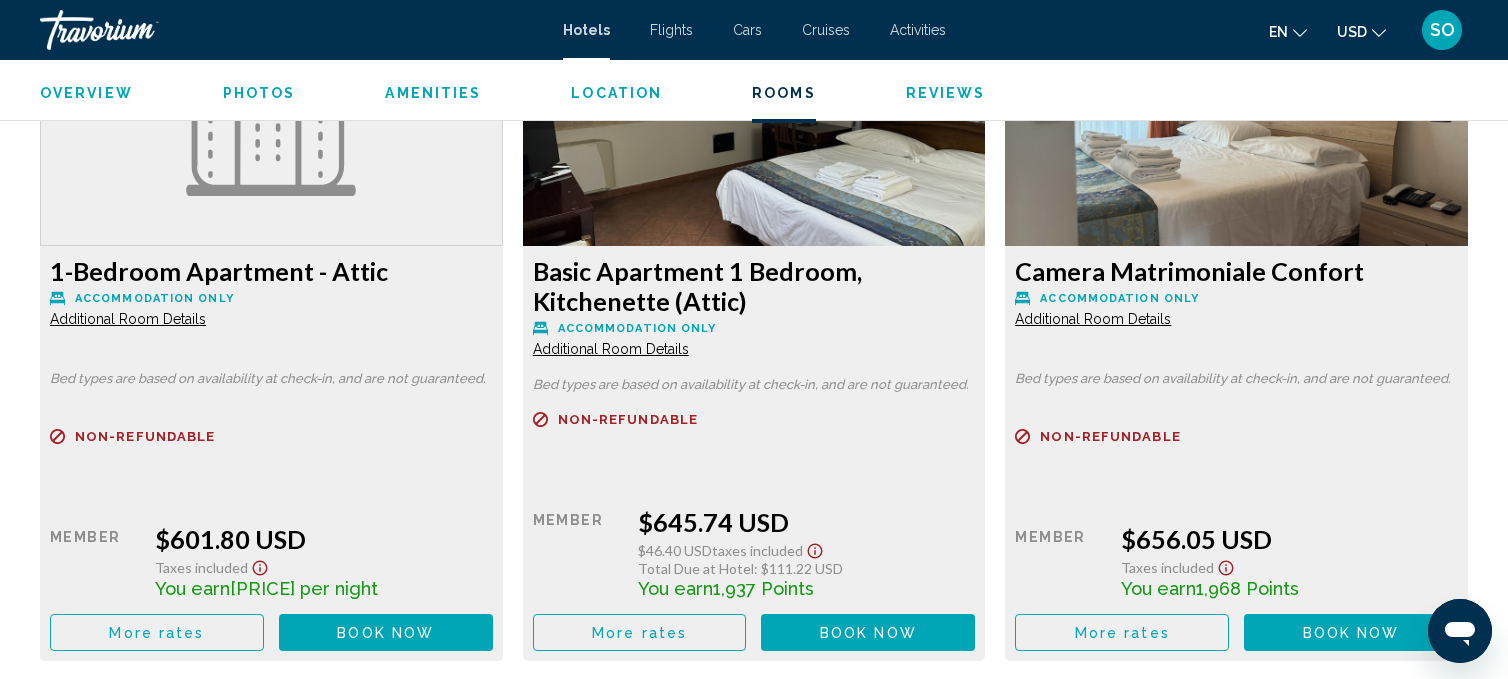 scroll, scrollTop: 2752, scrollLeft: 0, axis: vertical 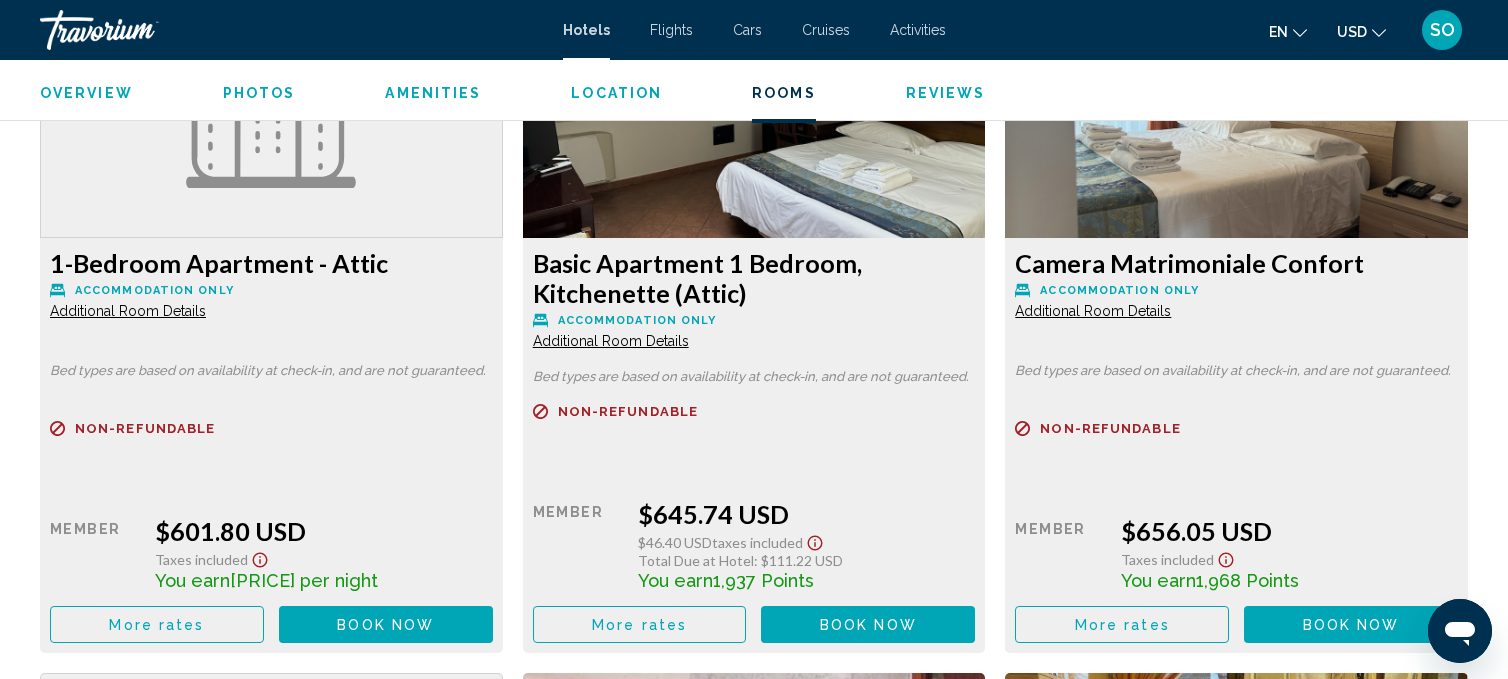 click on "Book now No longer available" at bounding box center (386, 624) 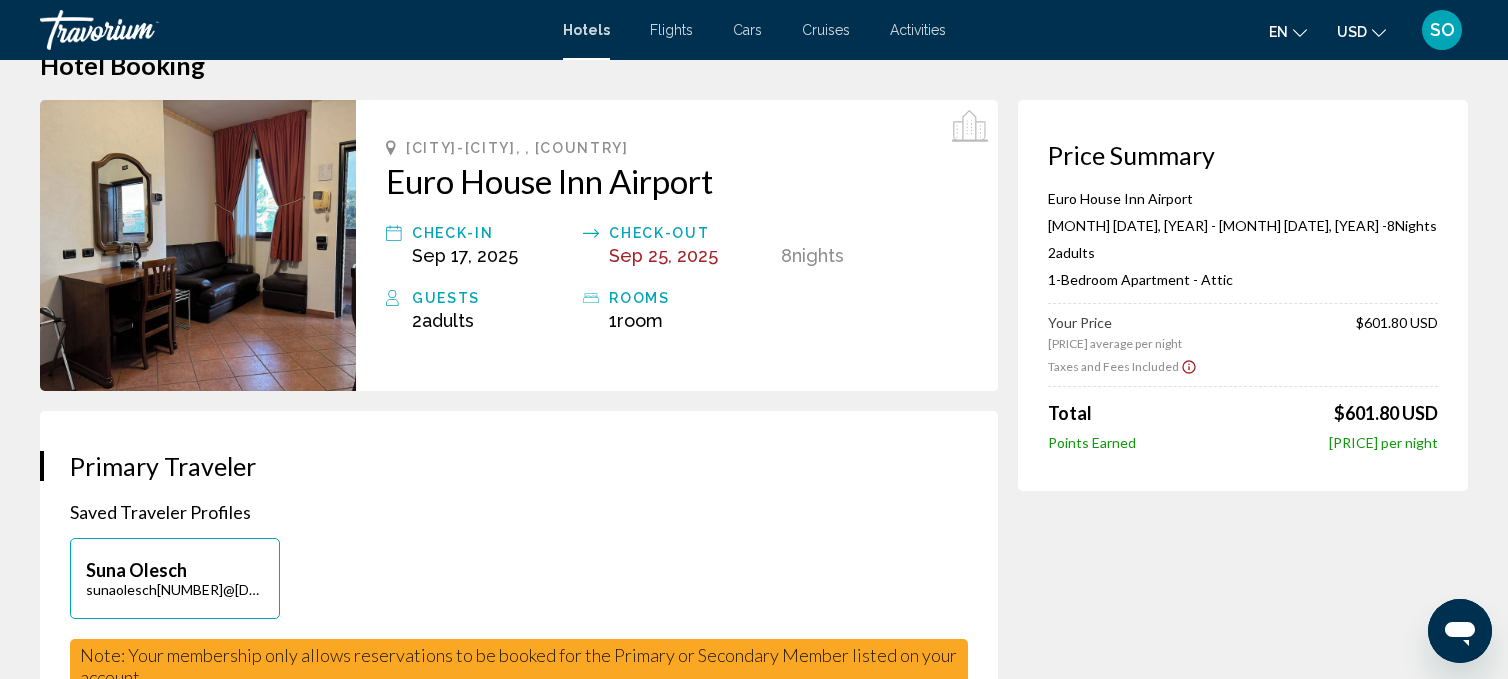 scroll, scrollTop: 0, scrollLeft: 0, axis: both 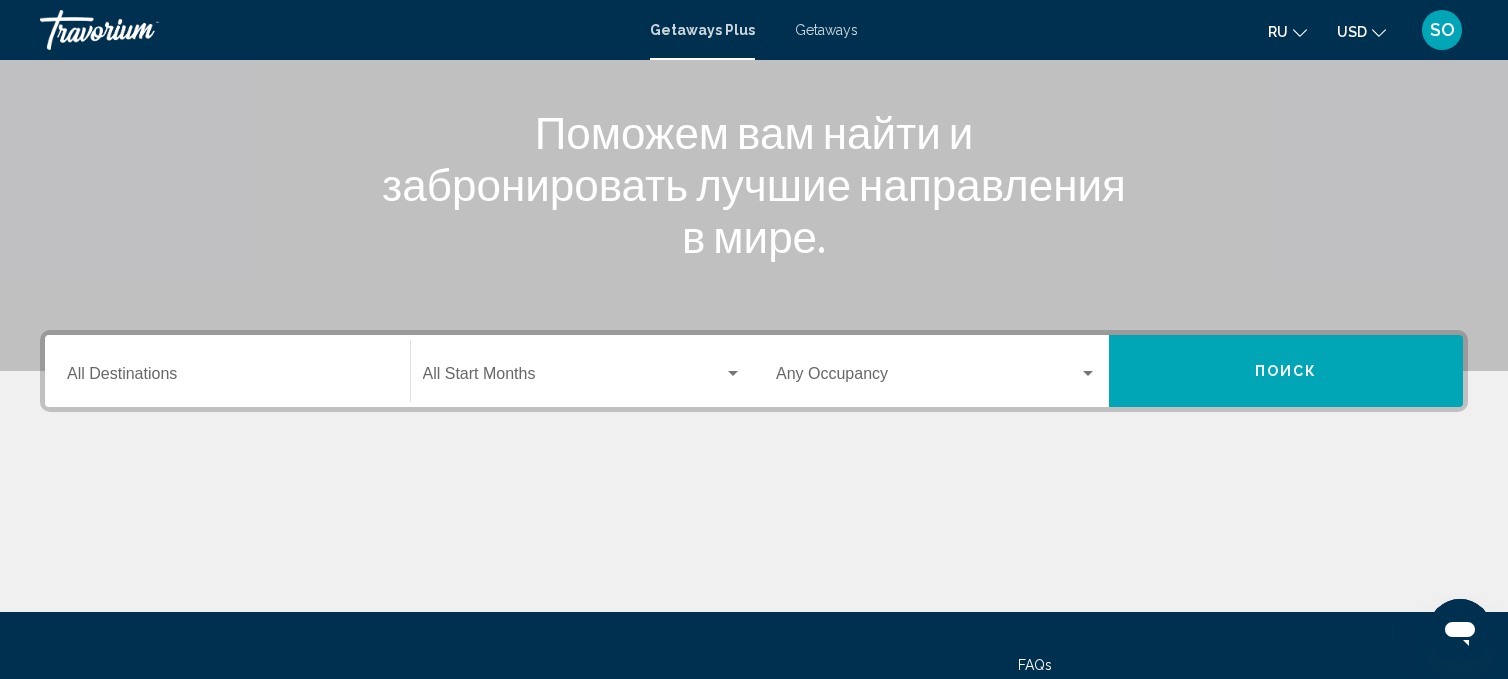 click on "Getaways" at bounding box center (826, 30) 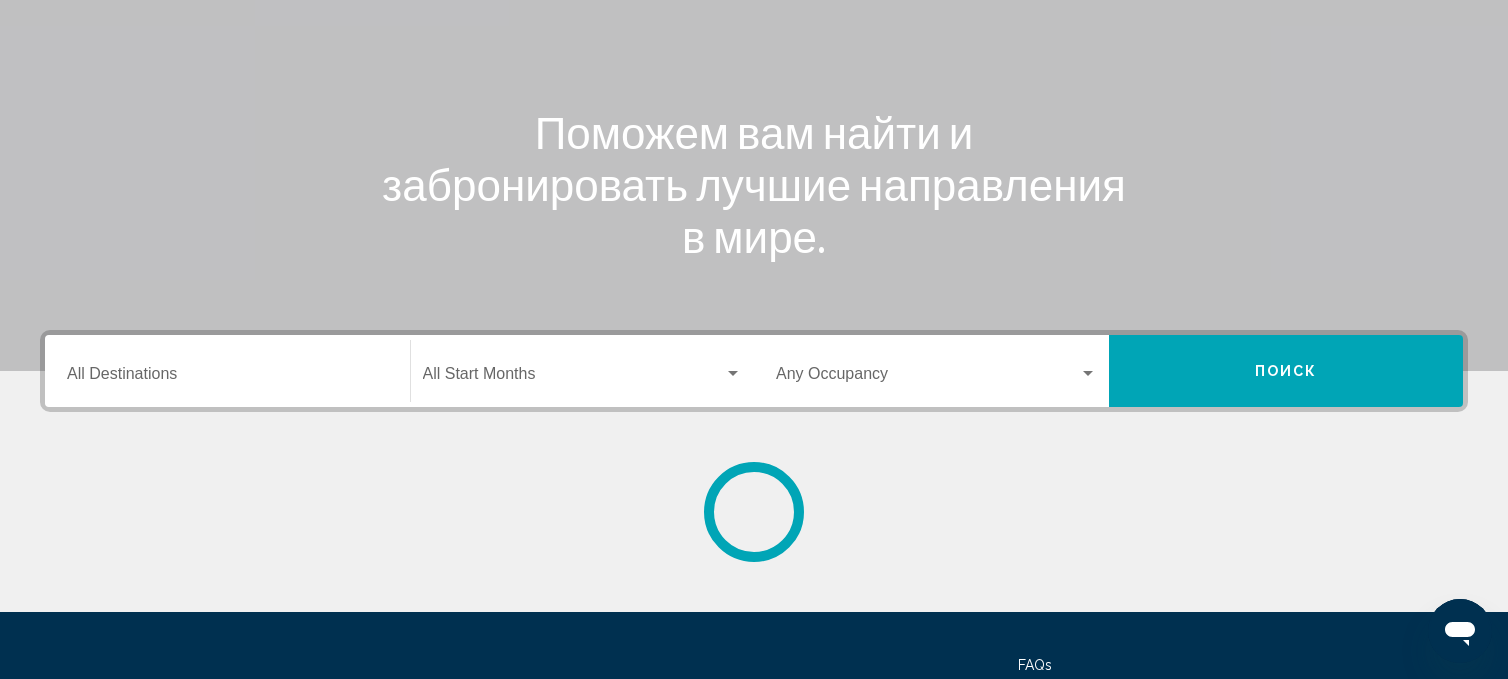 scroll, scrollTop: 0, scrollLeft: 0, axis: both 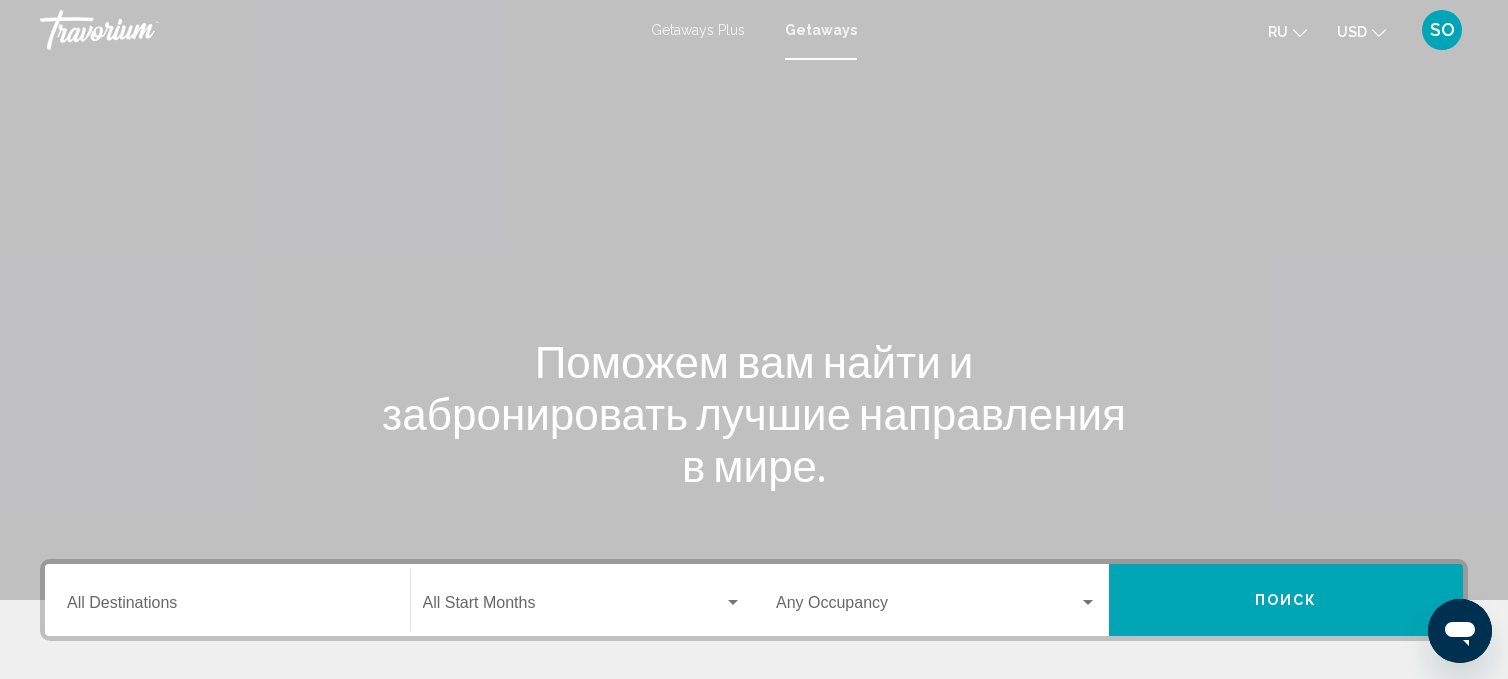 click on "Поможем вам найти и забронировать лучшие направления в мире." at bounding box center [754, 413] 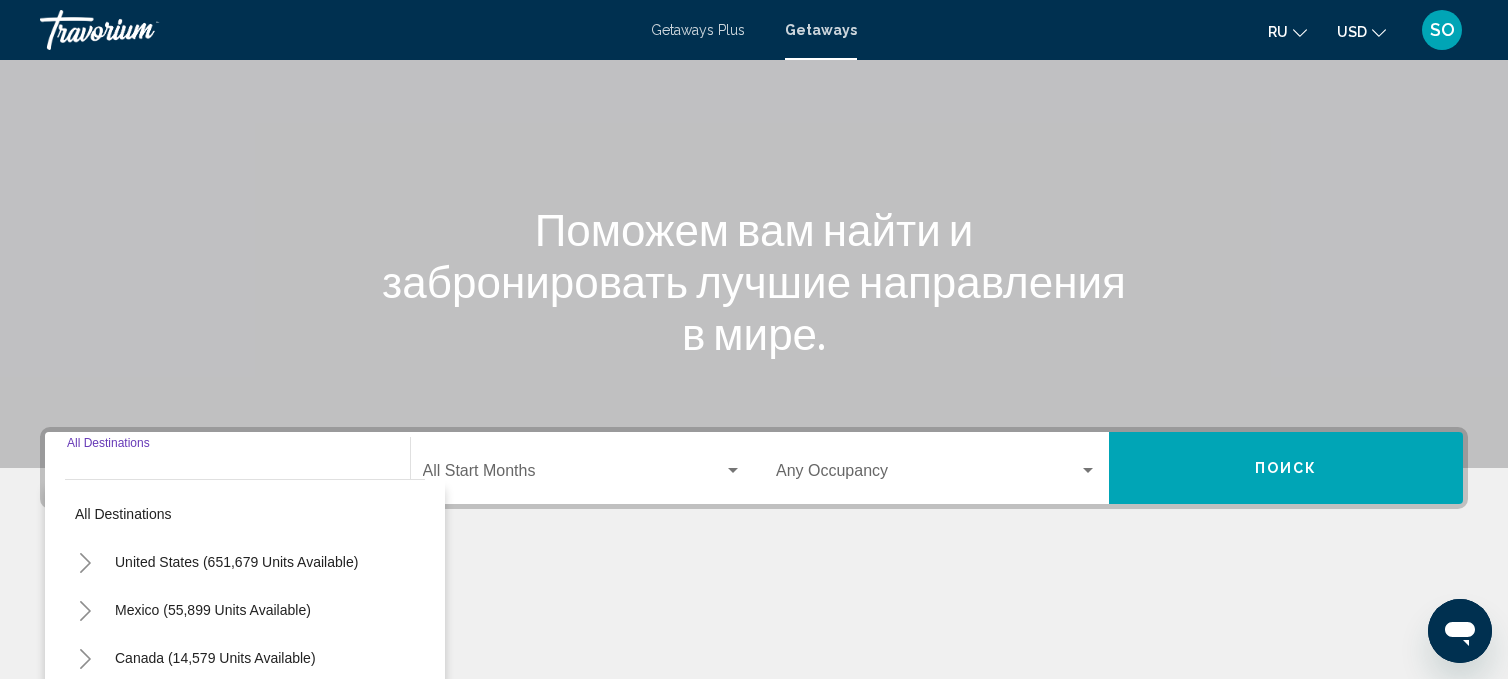 scroll, scrollTop: 406, scrollLeft: 0, axis: vertical 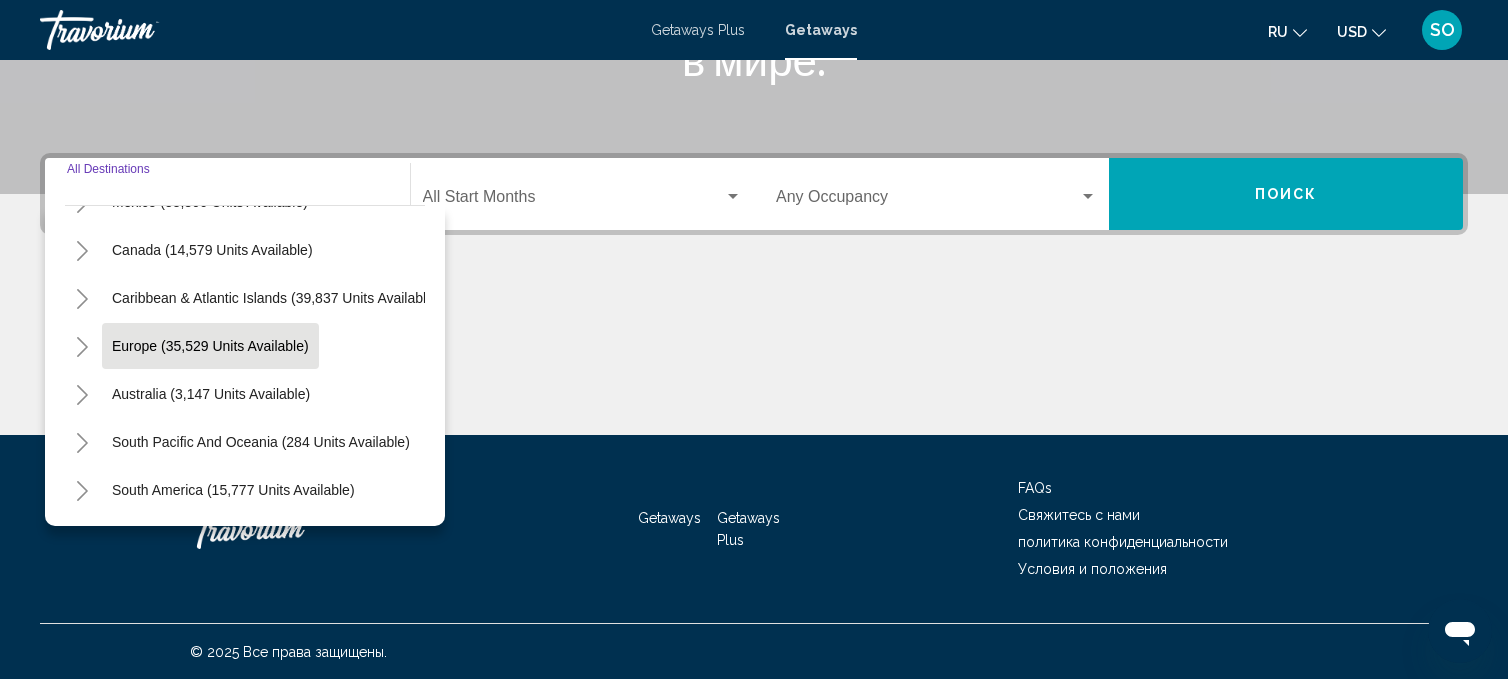 click on "Europe (35,529 units available)" at bounding box center (211, 394) 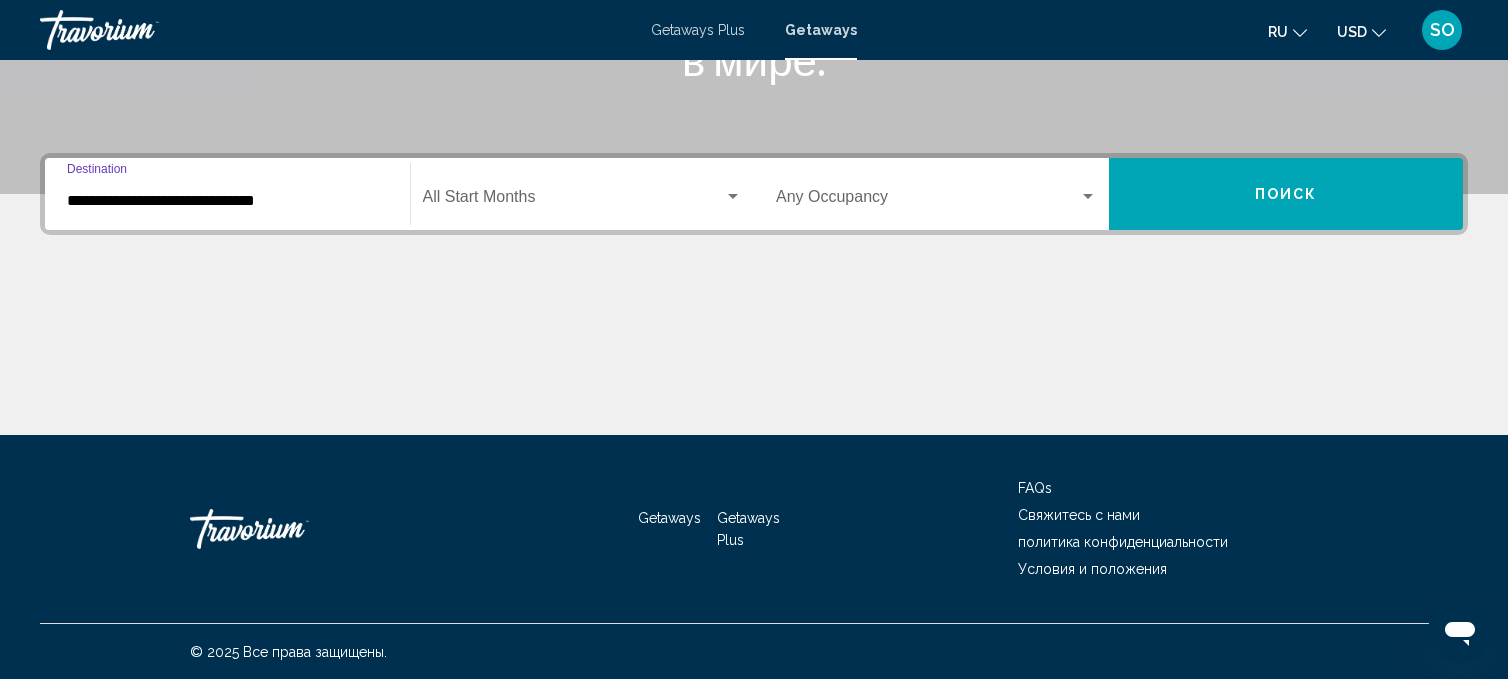 click on "**********" at bounding box center [227, 201] 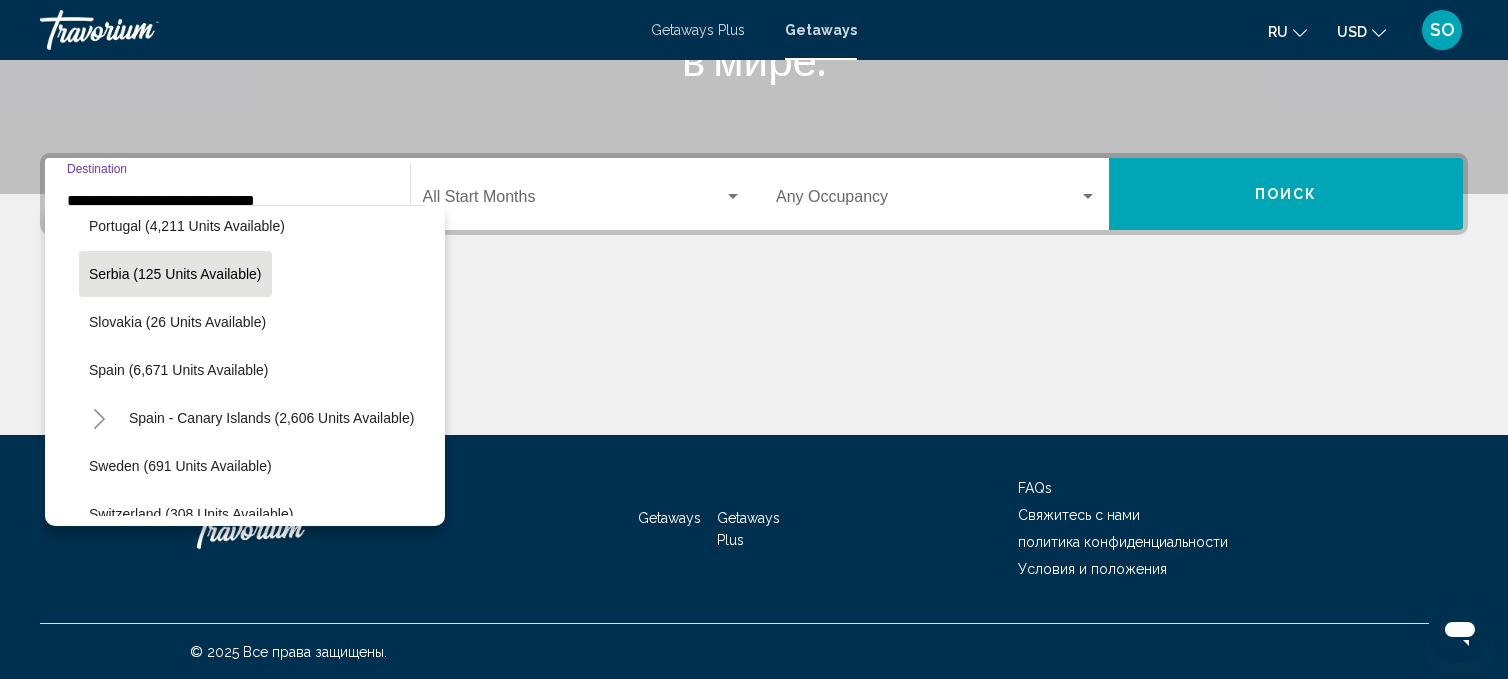 scroll, scrollTop: 925, scrollLeft: 8, axis: both 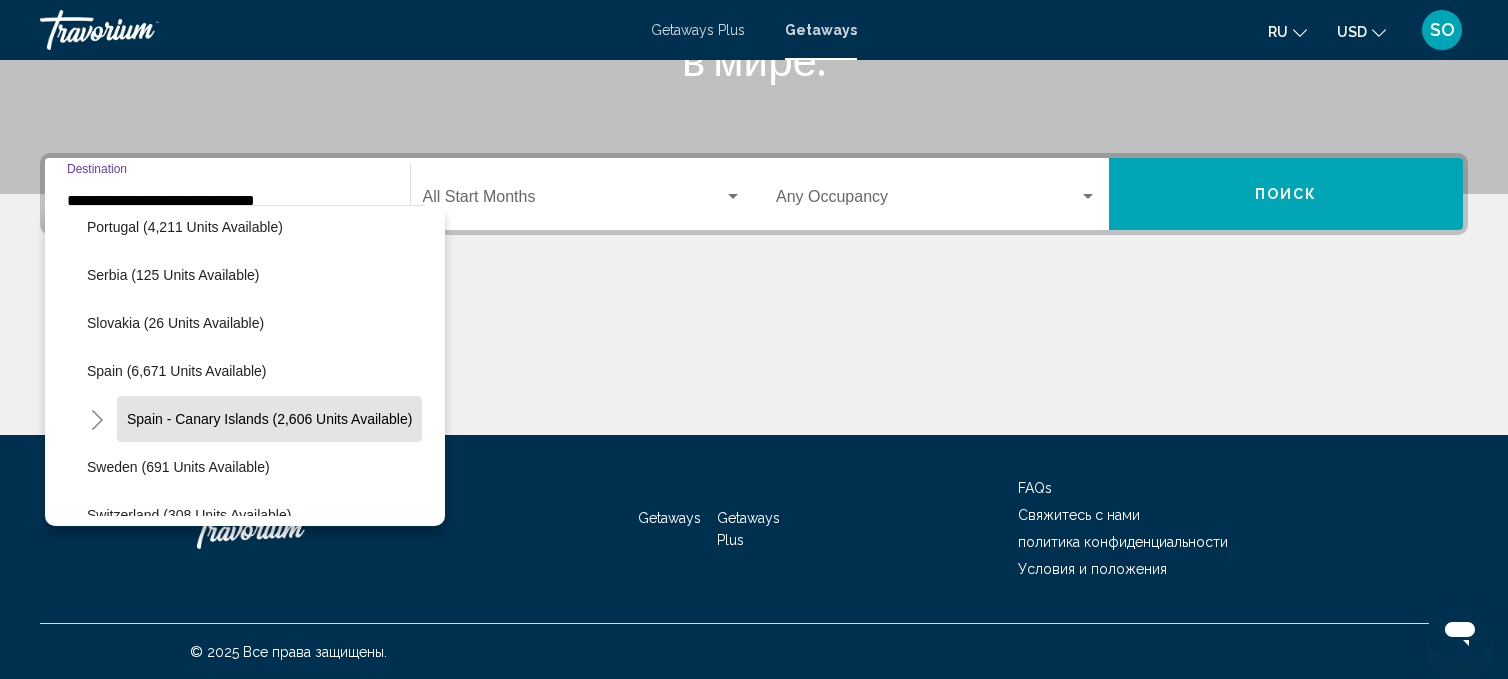 click on "Spain - Canary Islands (2,606 units available)" 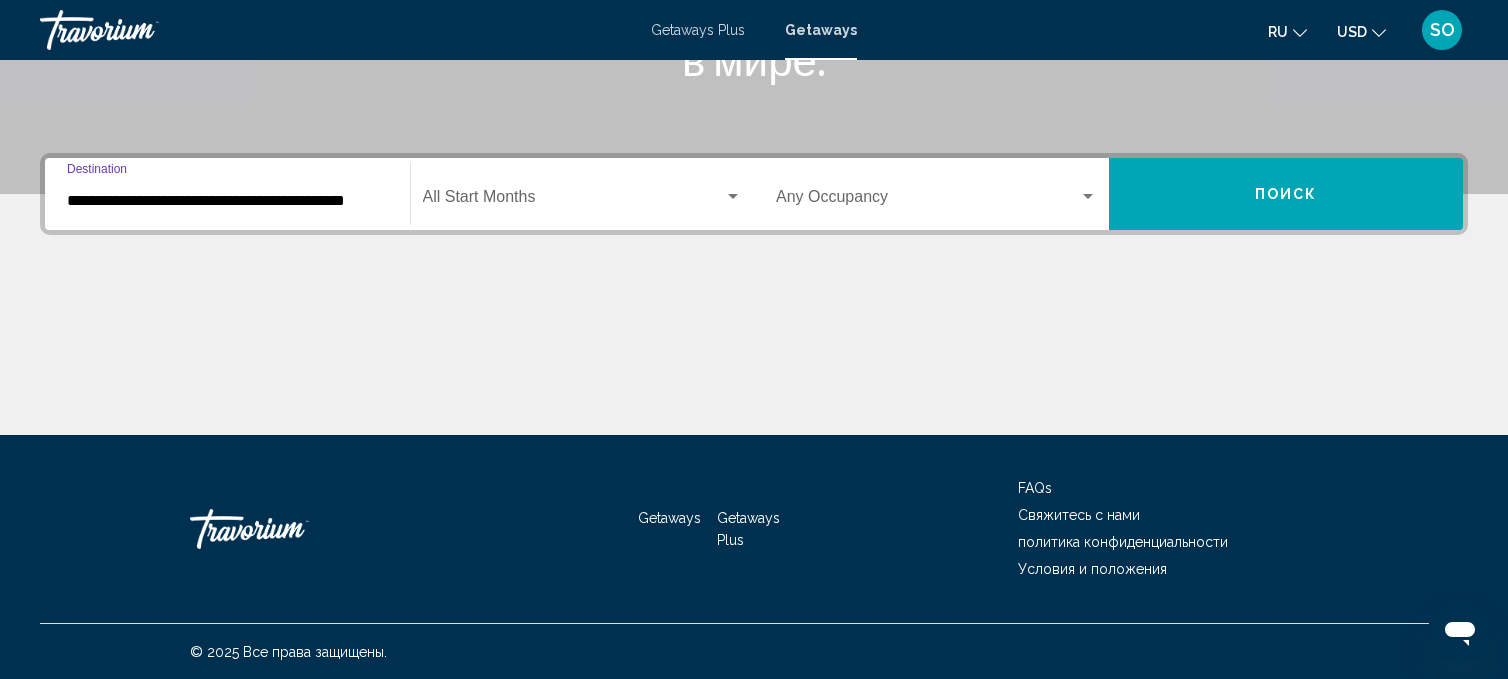 click at bounding box center [574, 201] 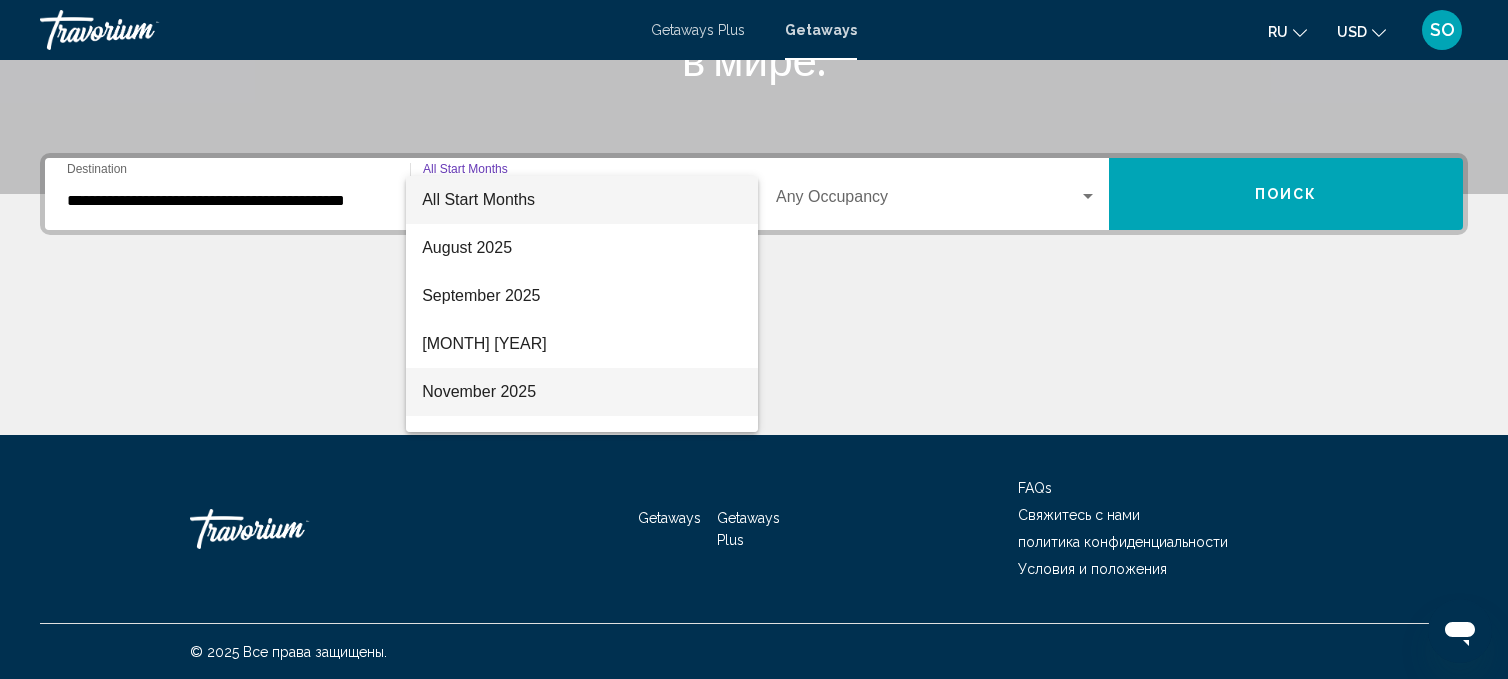 click on "November 2025" at bounding box center [582, 392] 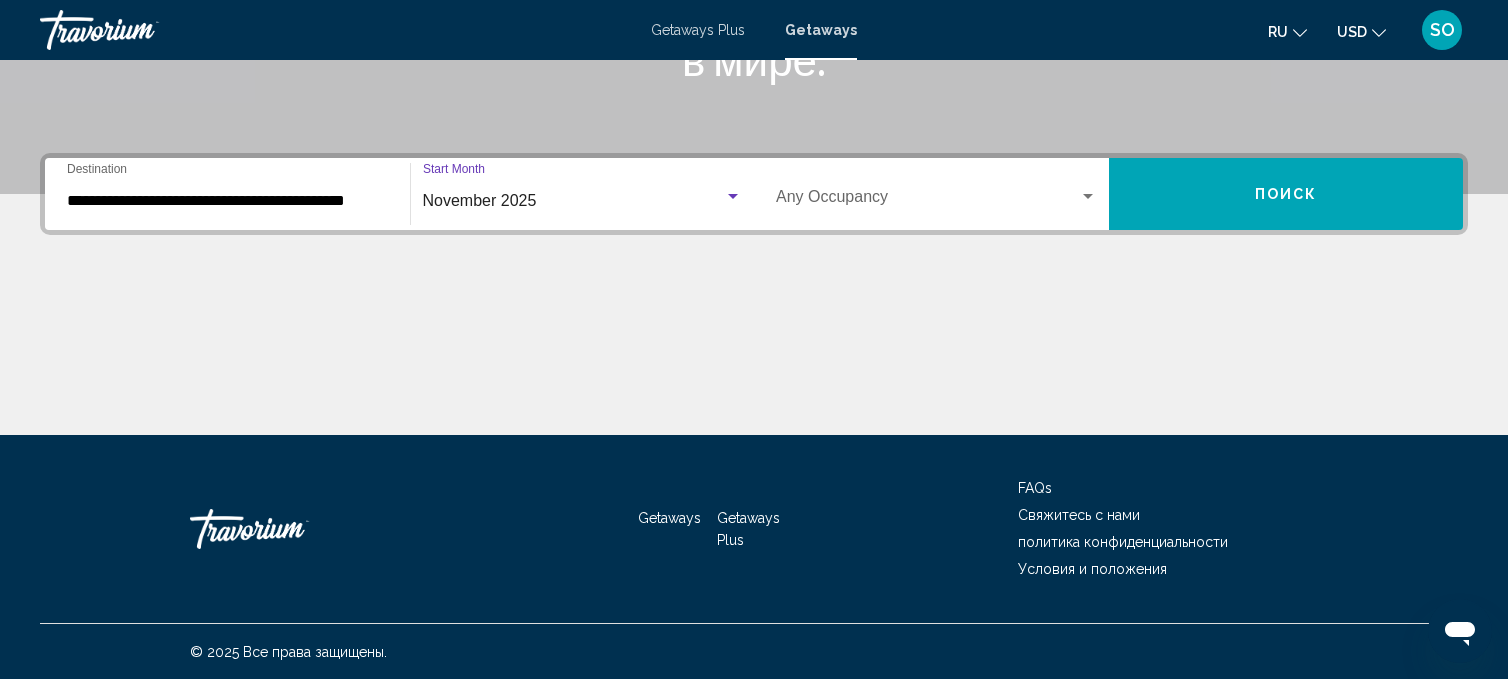 click at bounding box center (927, 201) 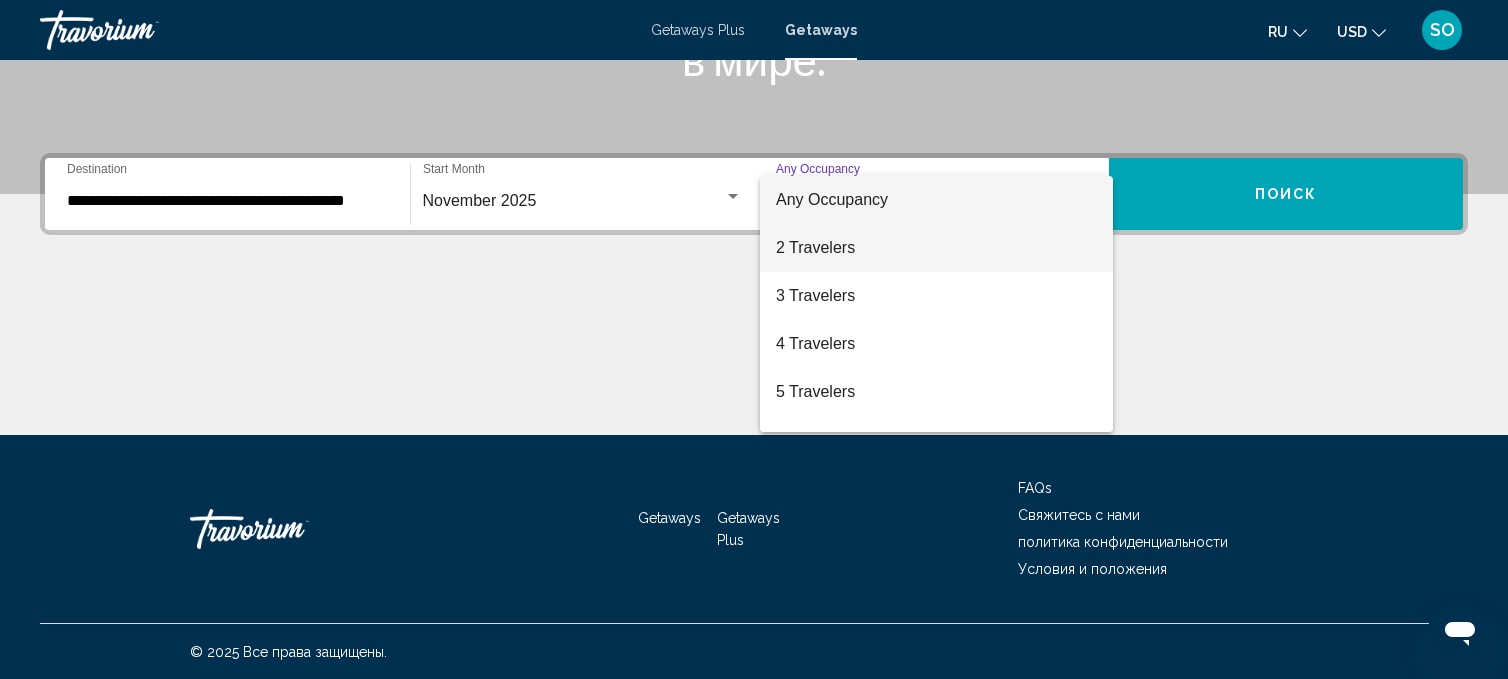 click on "2 Travelers" at bounding box center [936, 248] 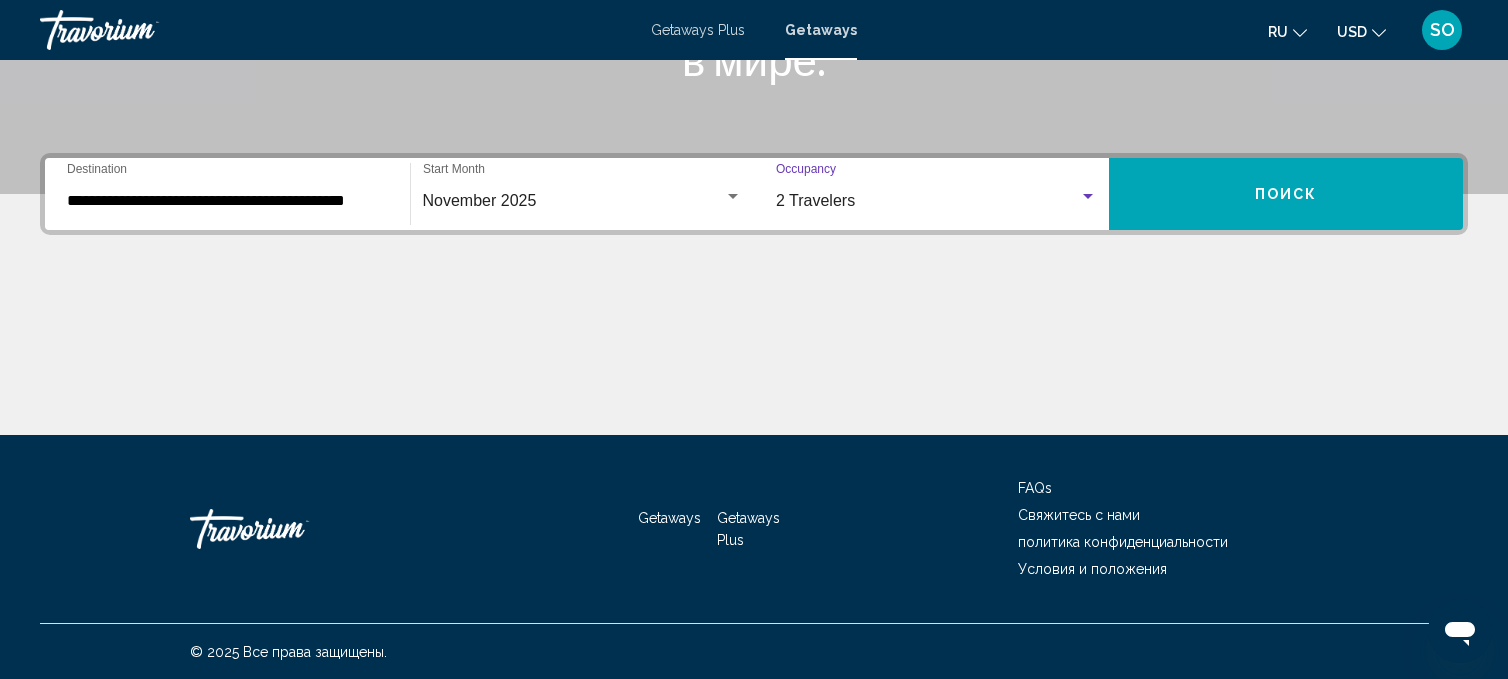 click on "Поиск" at bounding box center [1286, 194] 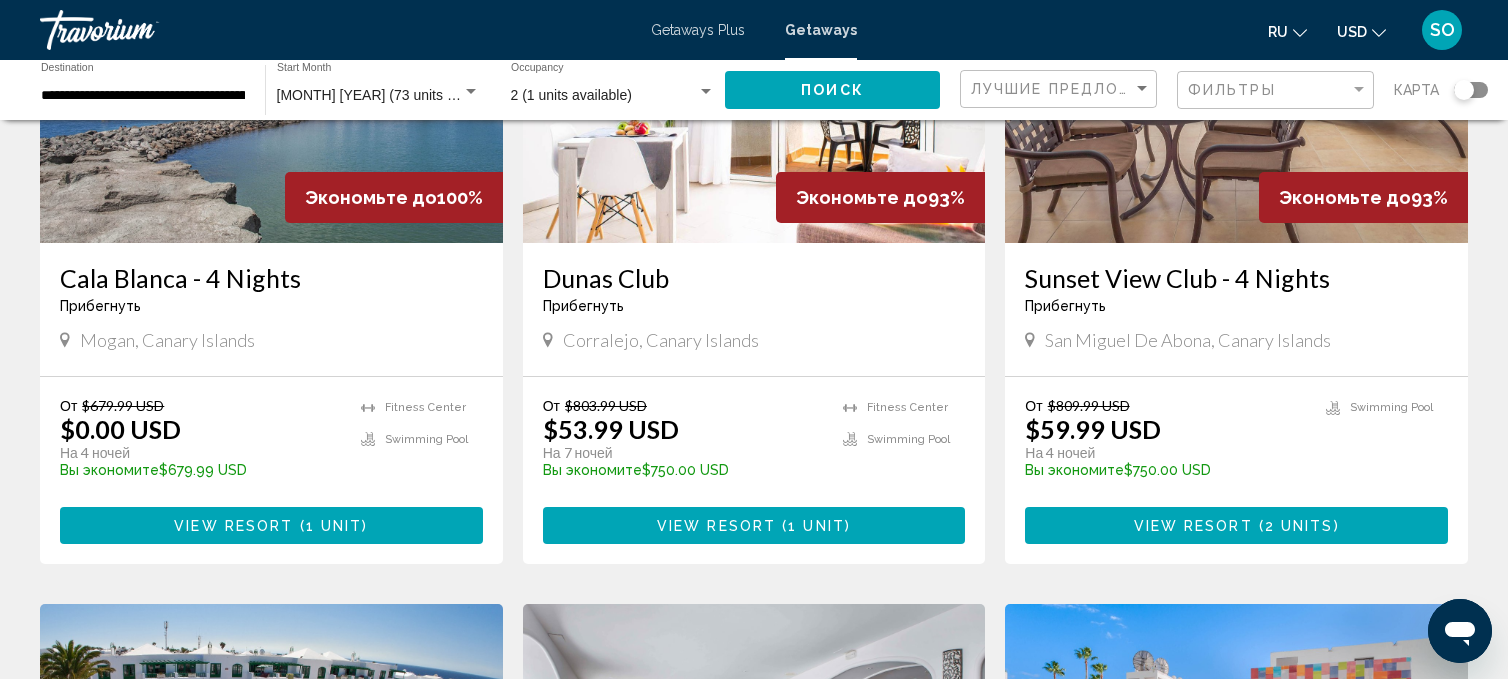 scroll, scrollTop: 284, scrollLeft: 0, axis: vertical 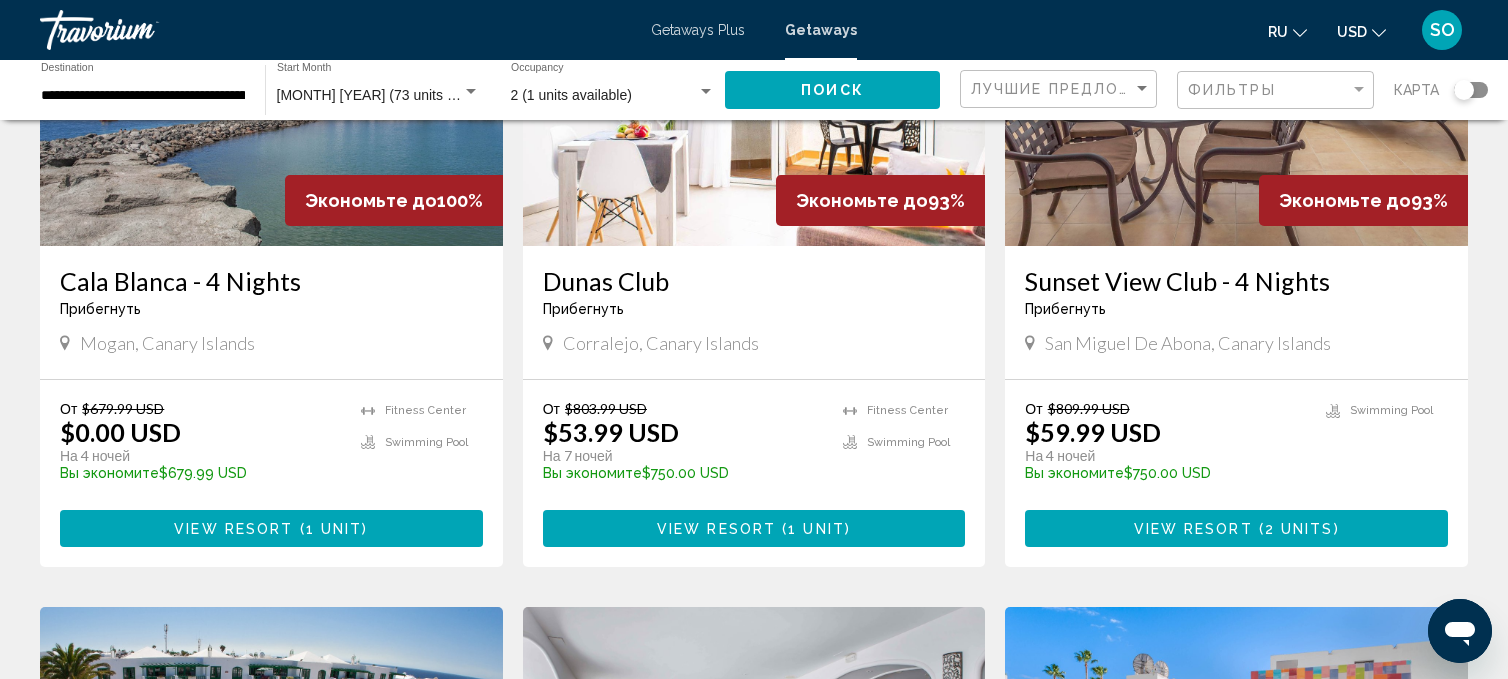 click on "View Resort" at bounding box center (233, 529) 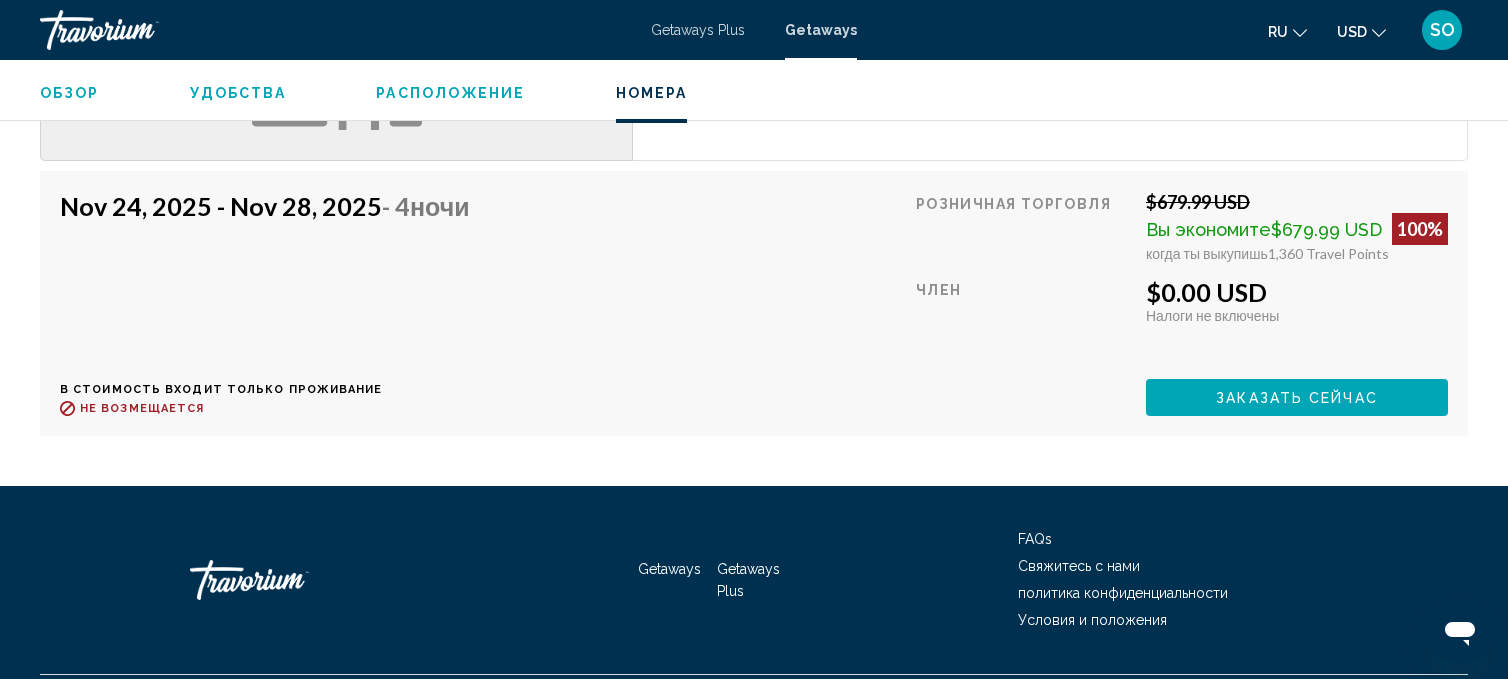scroll, scrollTop: 2680, scrollLeft: 0, axis: vertical 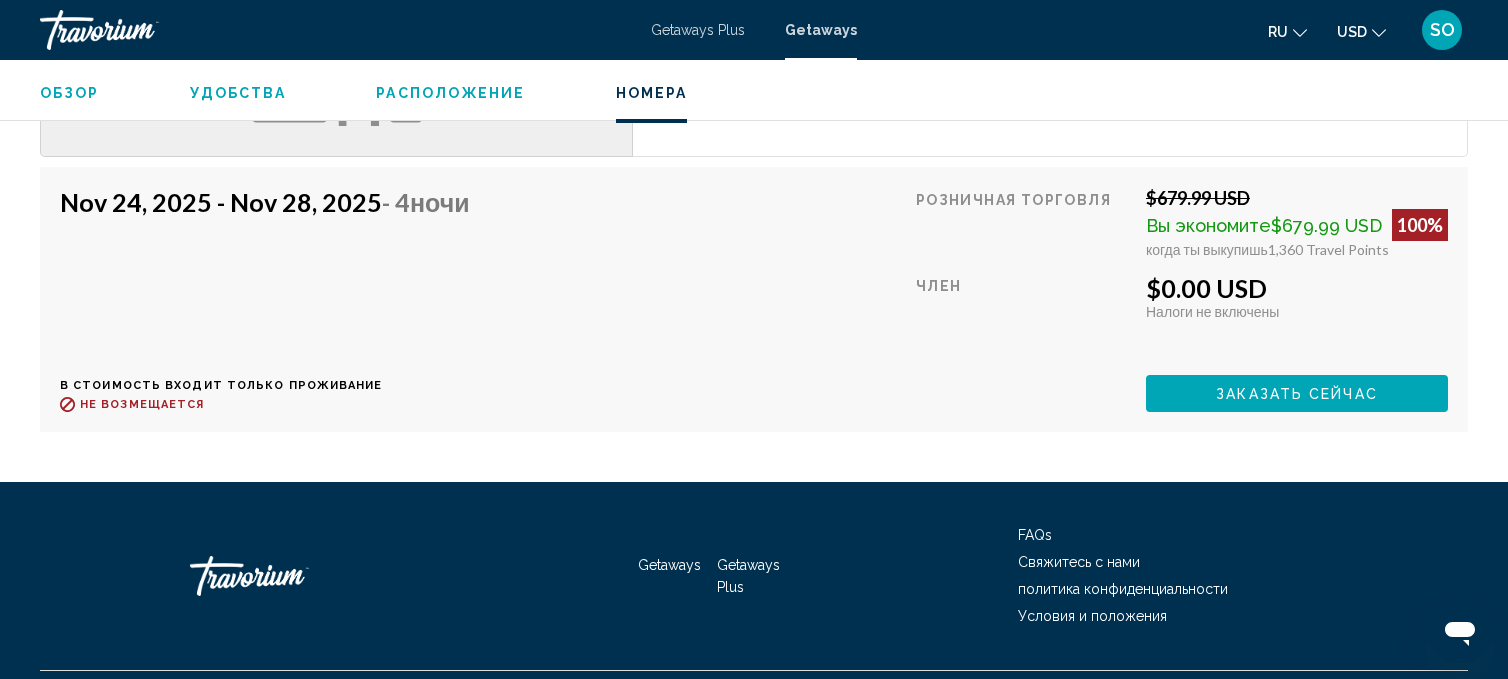 click on "Заказать сейчас" at bounding box center [1297, 394] 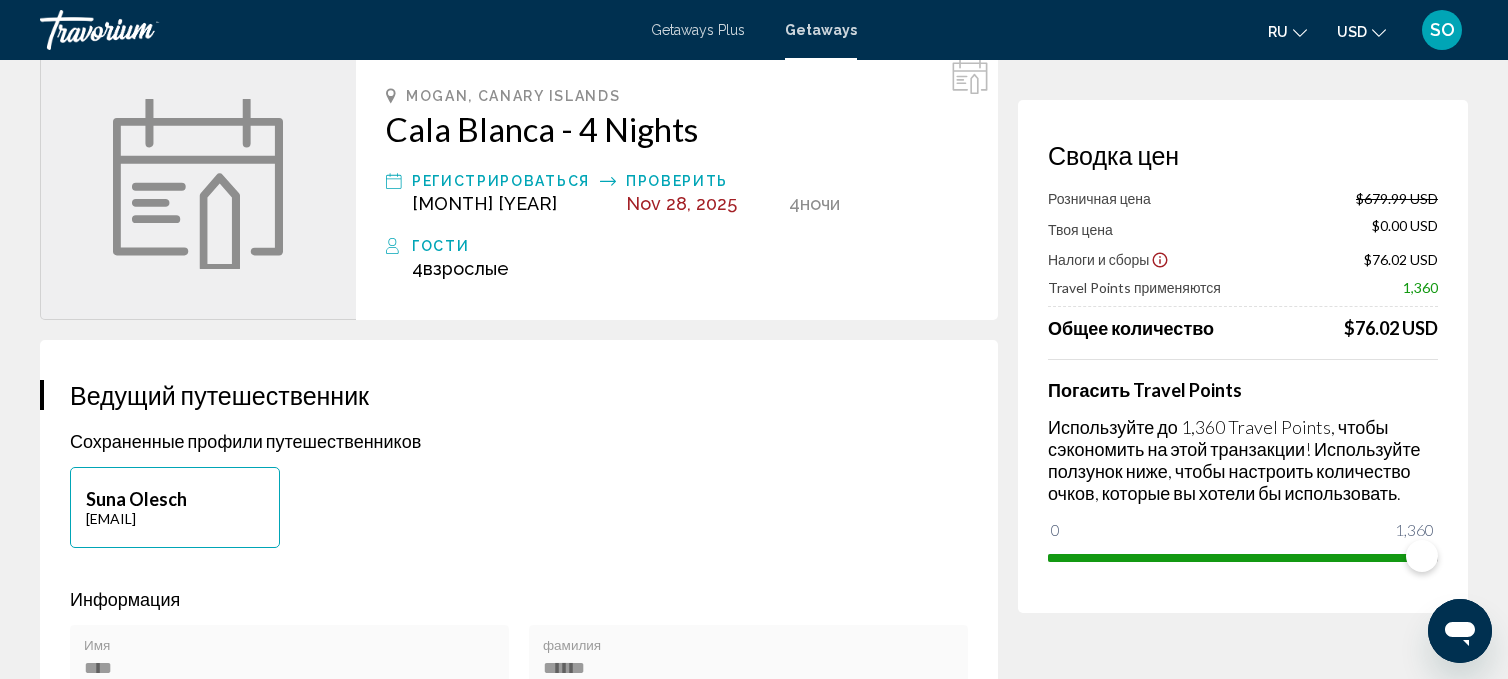 scroll, scrollTop: 108, scrollLeft: 0, axis: vertical 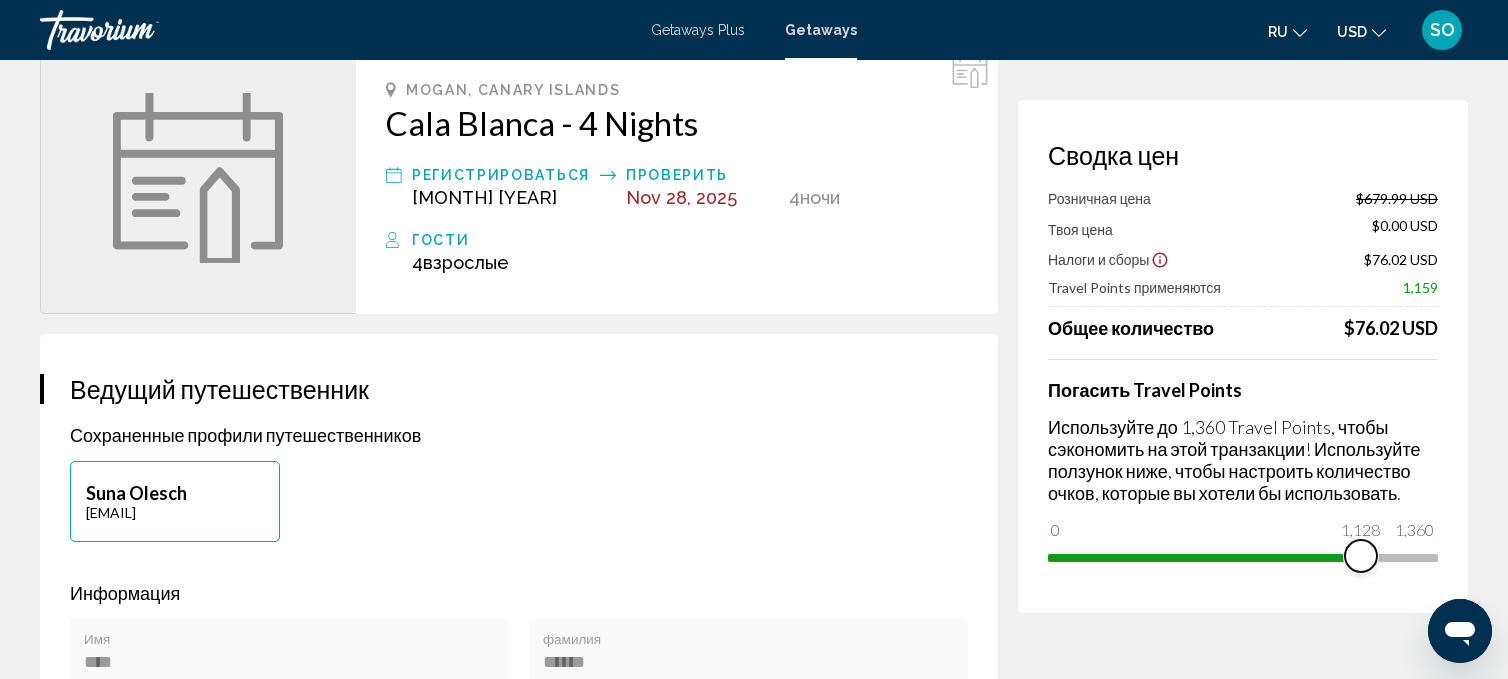 drag, startPoint x: 1422, startPoint y: 554, endPoint x: 1360, endPoint y: 566, distance: 63.15061 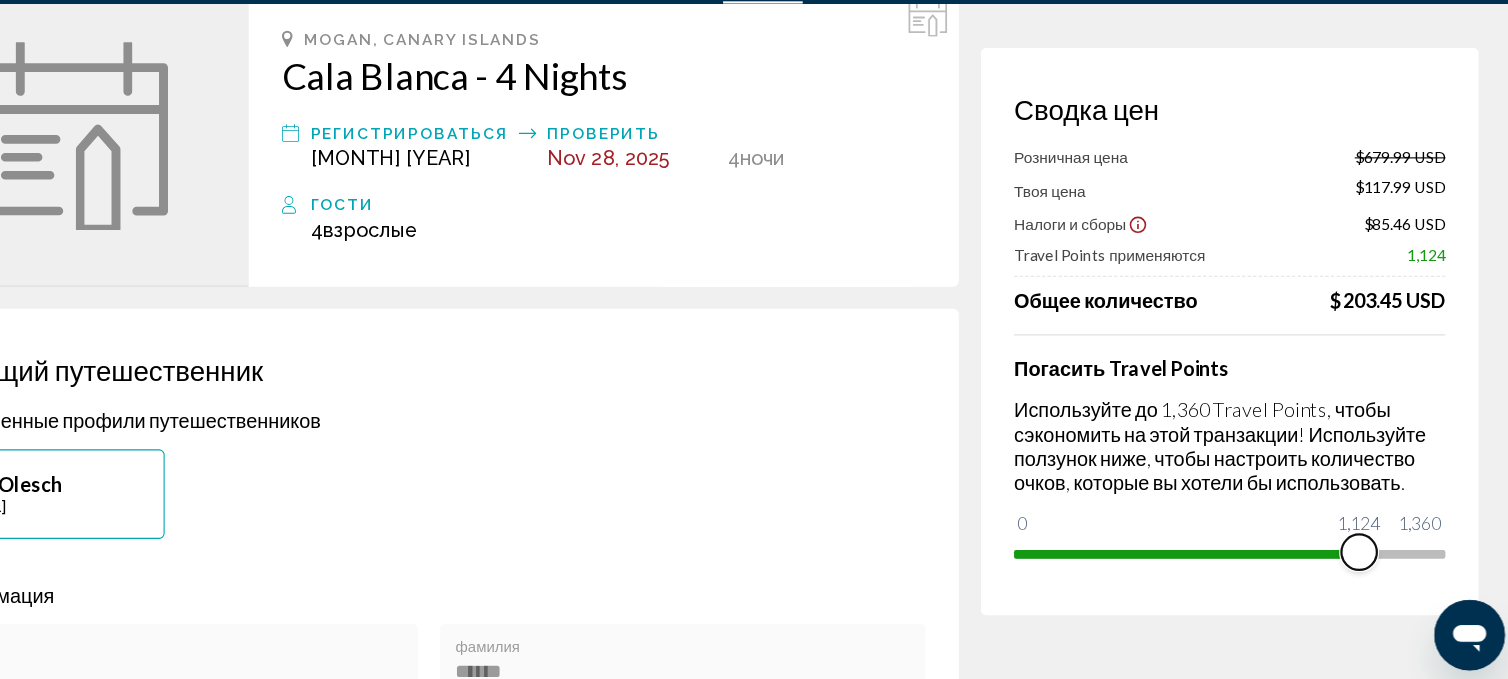 scroll, scrollTop: 106, scrollLeft: 0, axis: vertical 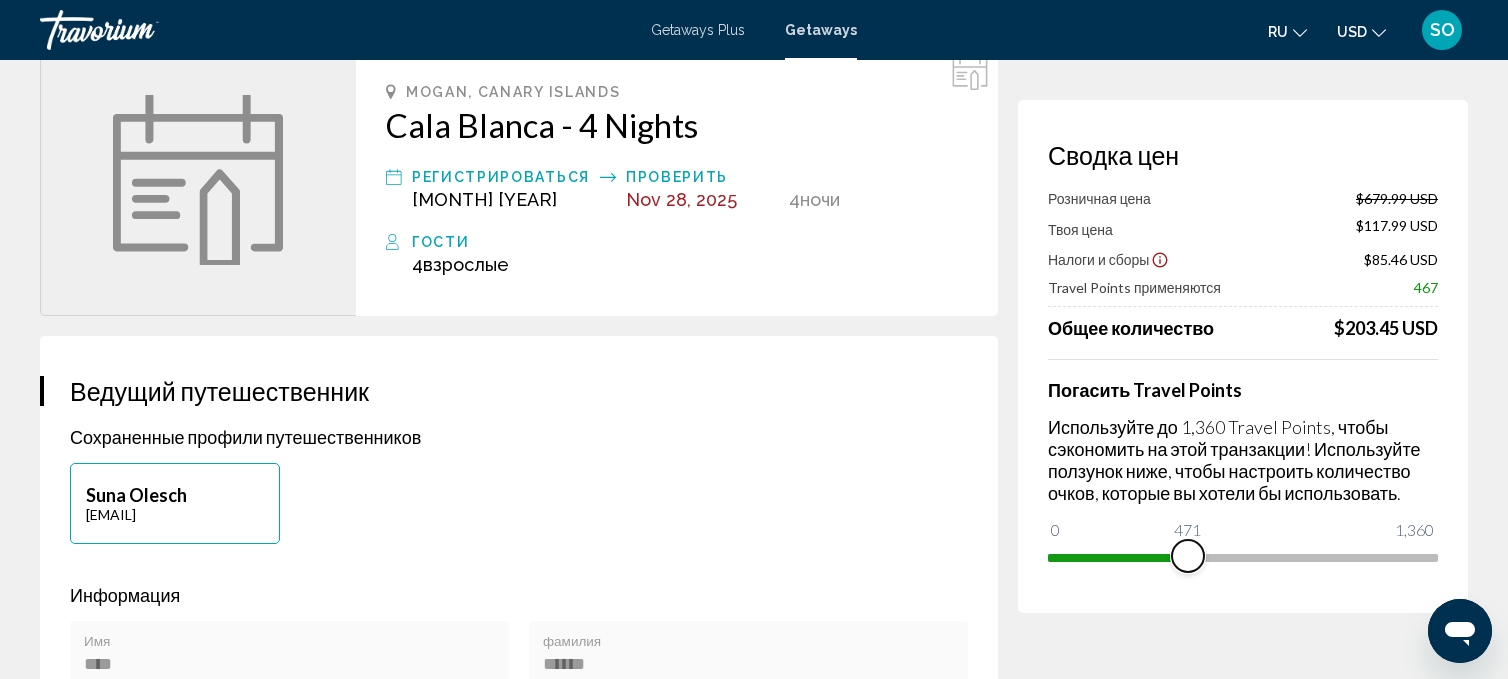 drag, startPoint x: 1350, startPoint y: 556, endPoint x: 1188, endPoint y: 570, distance: 162.6038 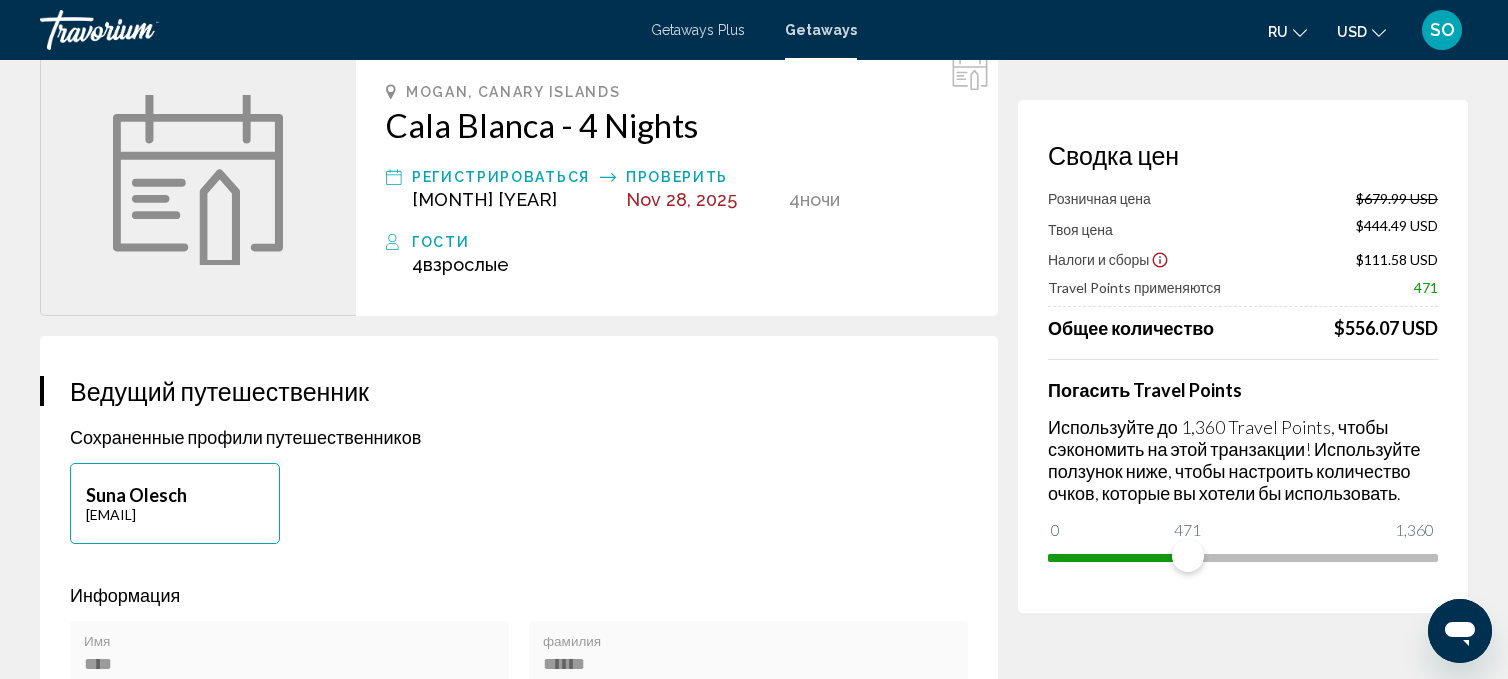 click on "Сводка цен Розничная цена  $679.99 USD  Твоя цена $444.49 USD Налоги и сборы
$111.58 USD  Travel Points применяются 471 Общее количество  $556.07 USD  Погасить  Travel Points Используйте до 1,360  Travel Points, чтобы сэкономить на этой транзакции! Используйте ползунок ниже, чтобы настроить количество очков, которые вы хотели бы использовать. 0 1,360 471" at bounding box center [1243, 356] 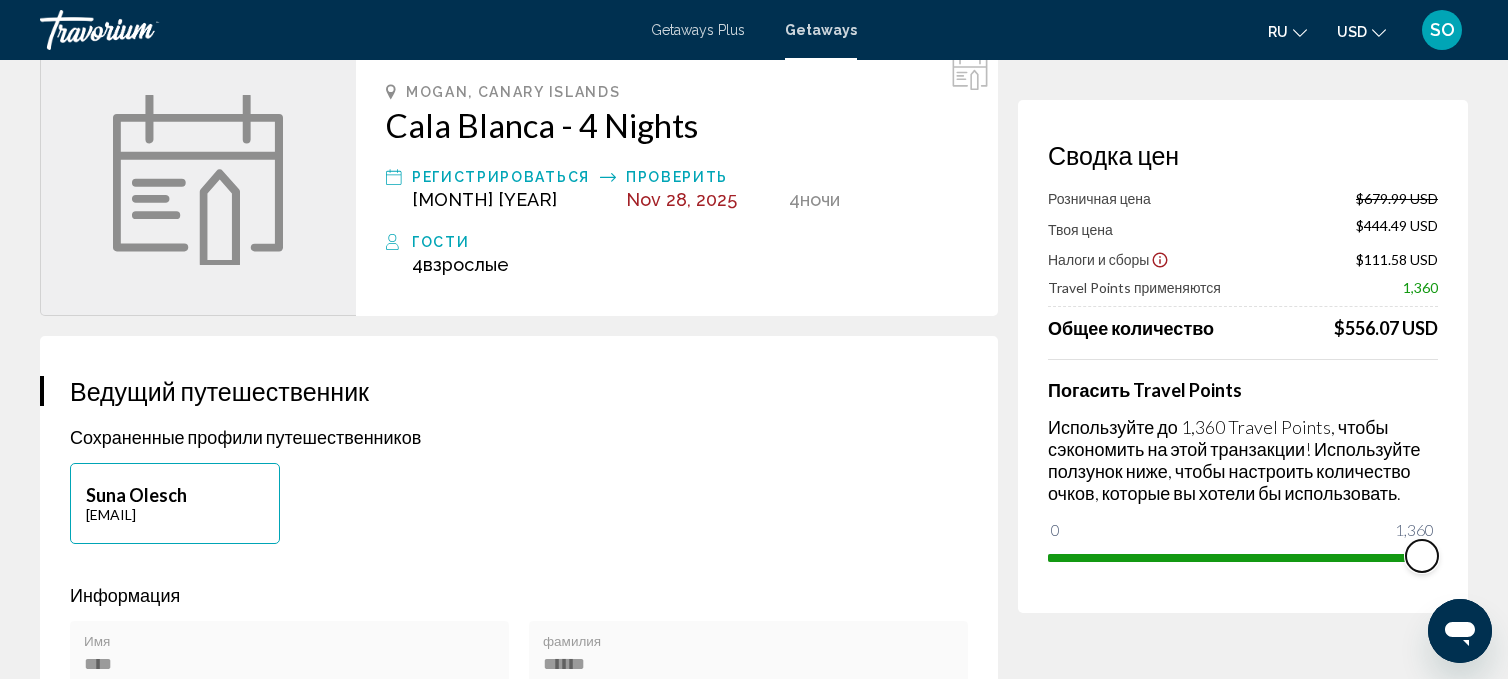 drag, startPoint x: 1189, startPoint y: 551, endPoint x: 1472, endPoint y: 547, distance: 283.02826 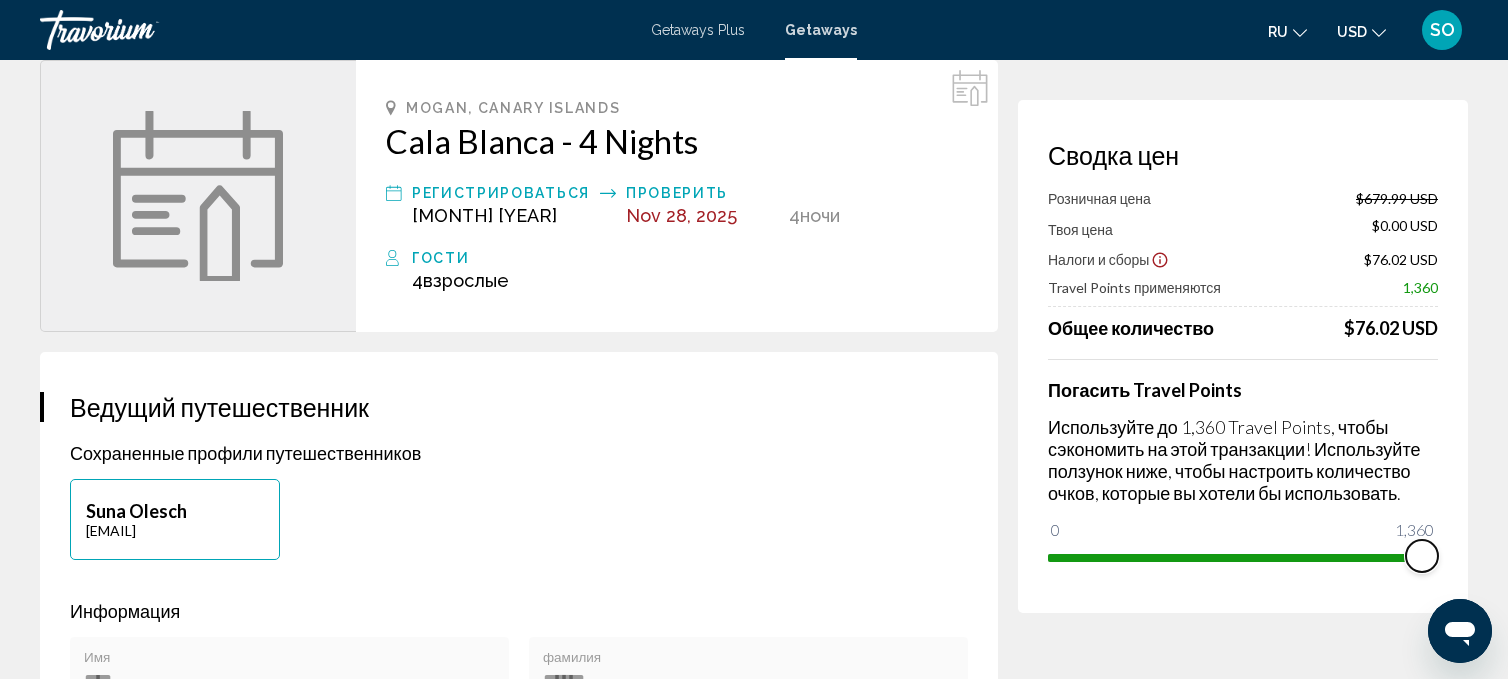 scroll, scrollTop: 0, scrollLeft: 0, axis: both 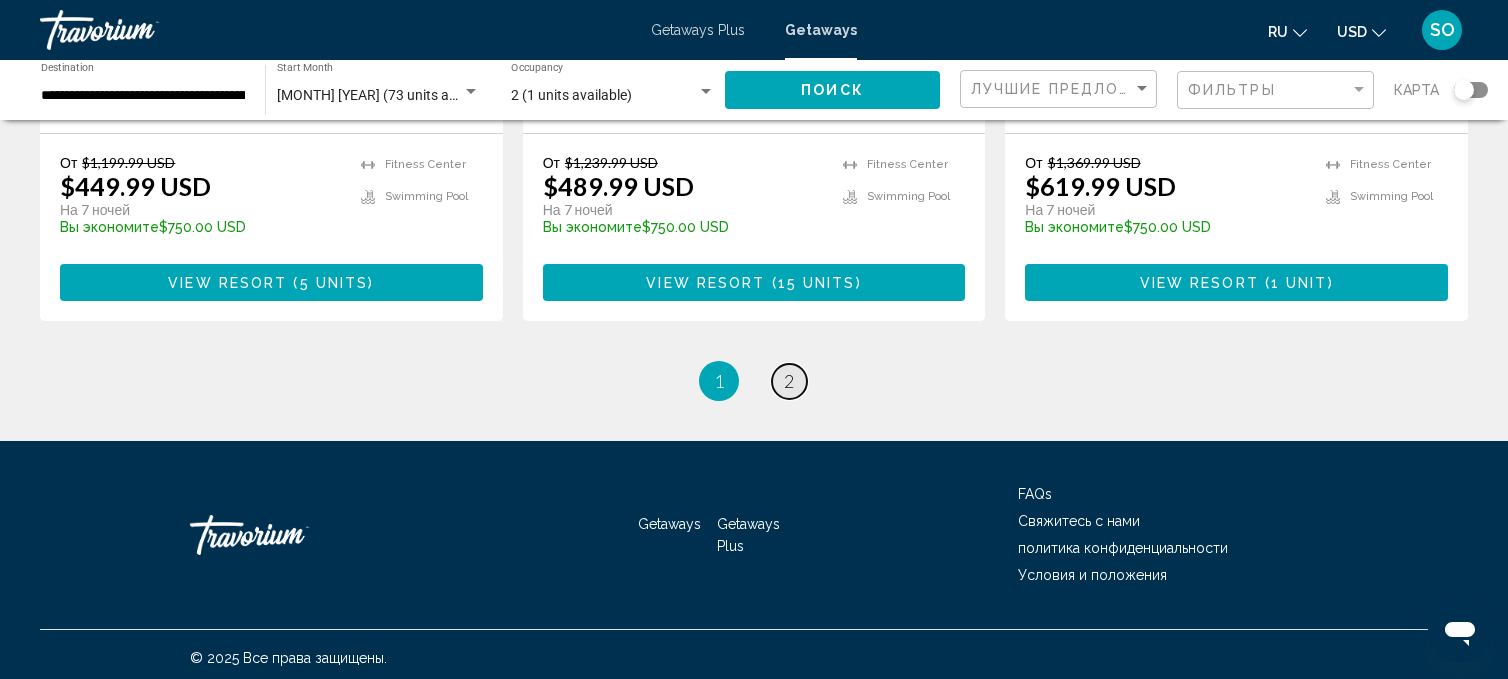 click on "page  2" at bounding box center [789, 381] 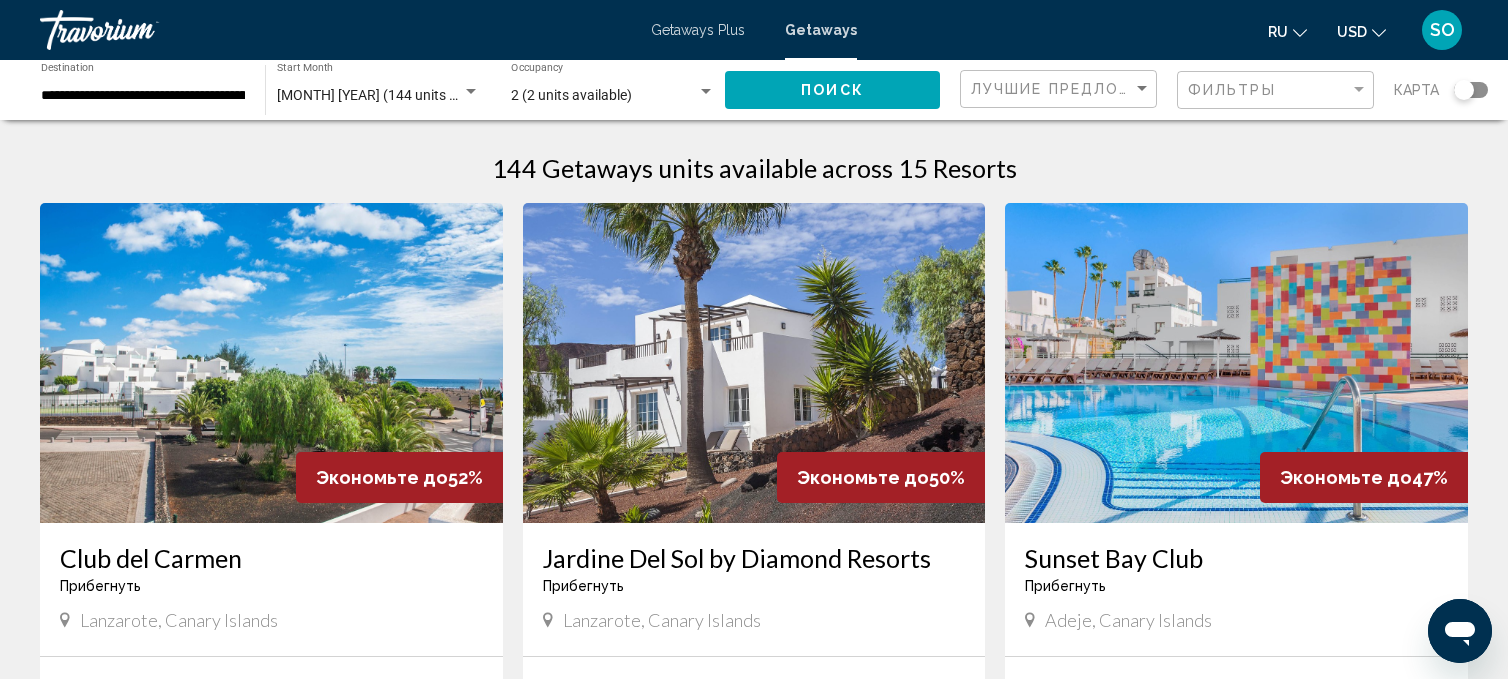 scroll, scrollTop: 0, scrollLeft: 0, axis: both 